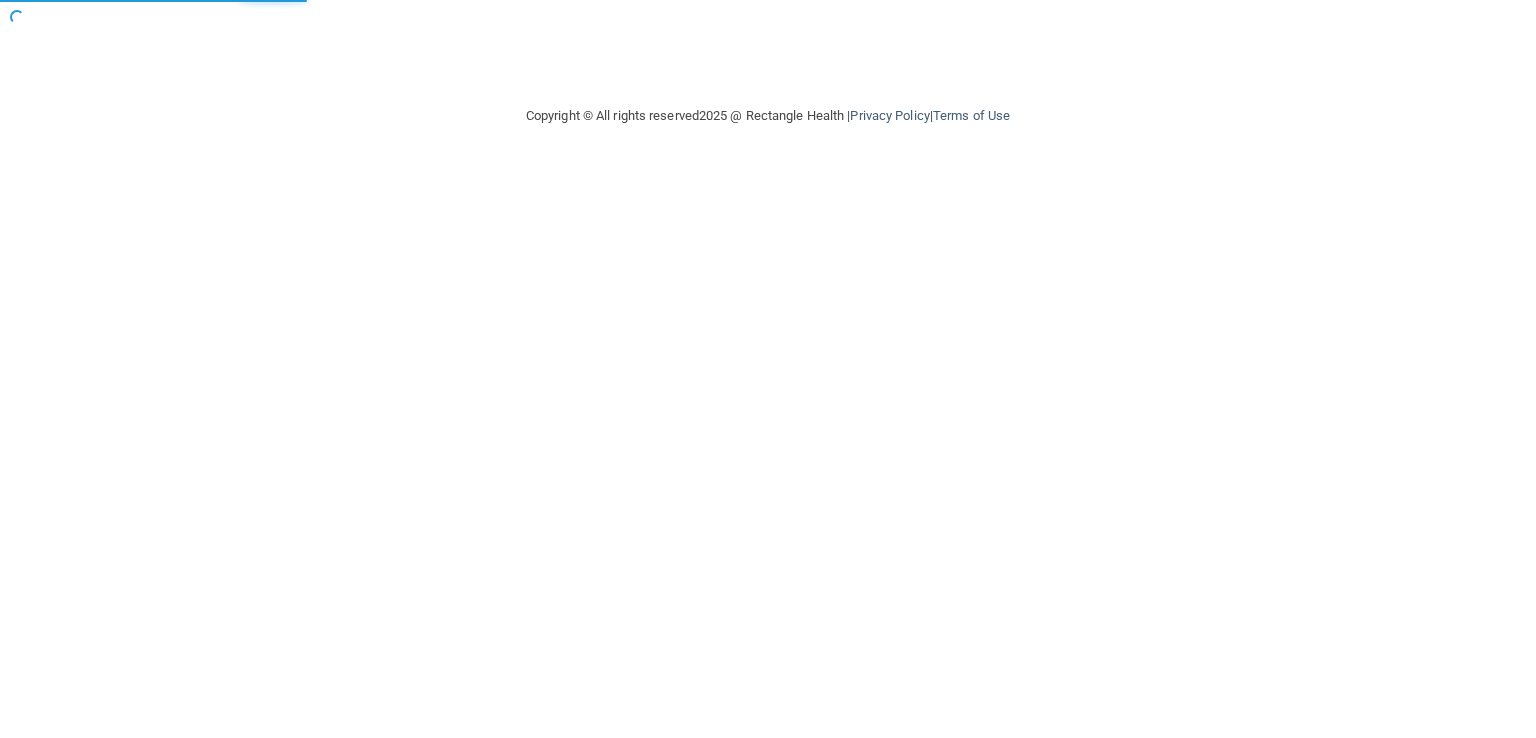 scroll, scrollTop: 0, scrollLeft: 0, axis: both 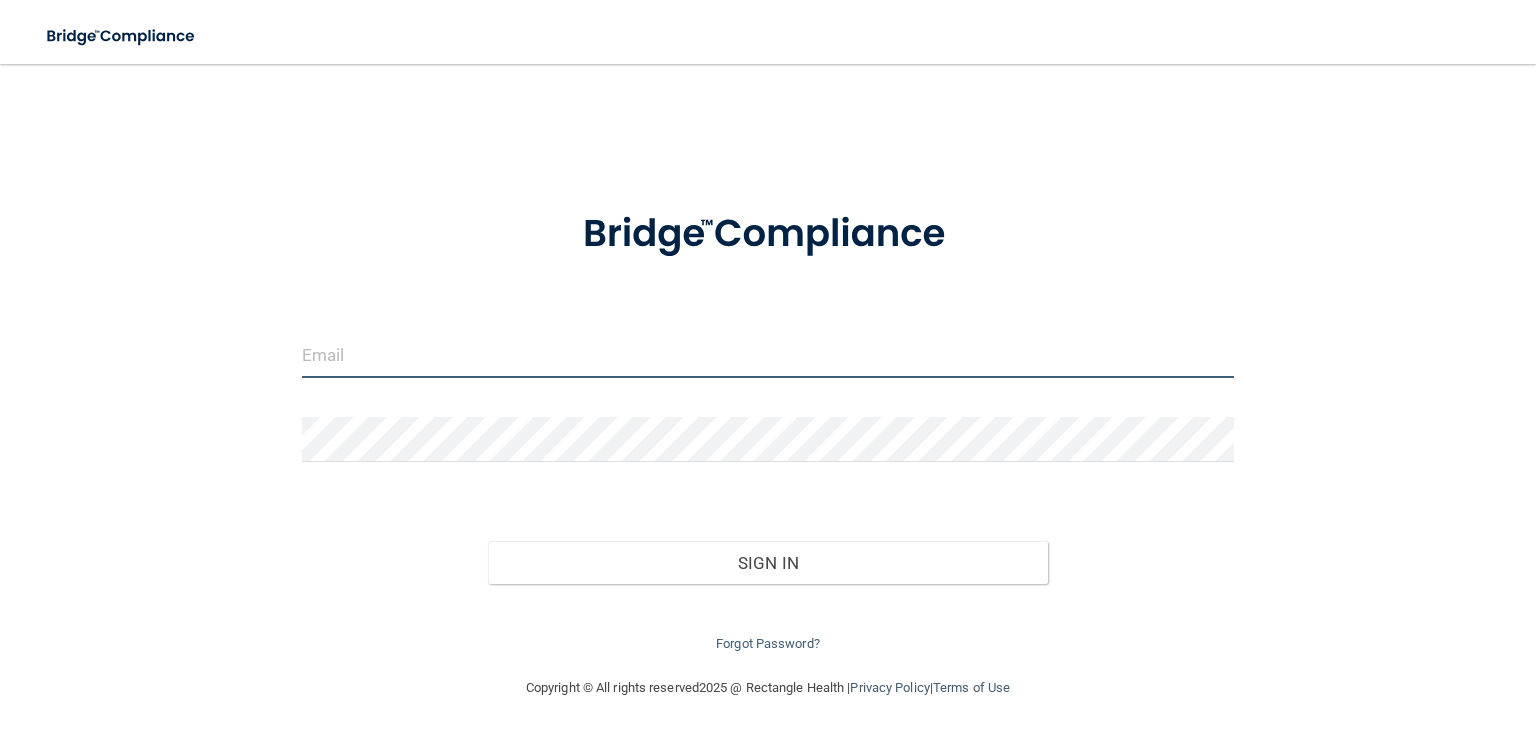 type on "[EMAIL]" 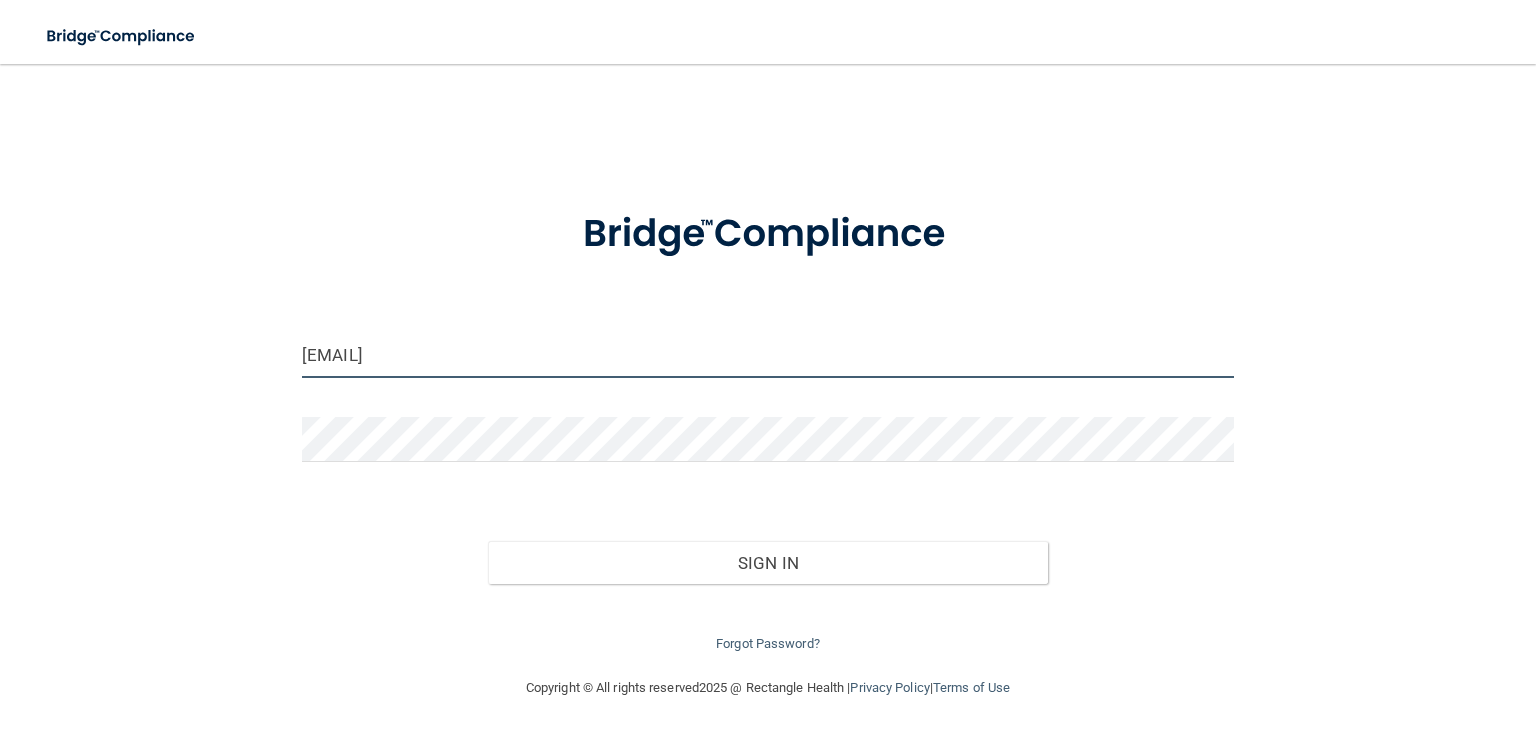 click on "Sign In" at bounding box center [767, 563] 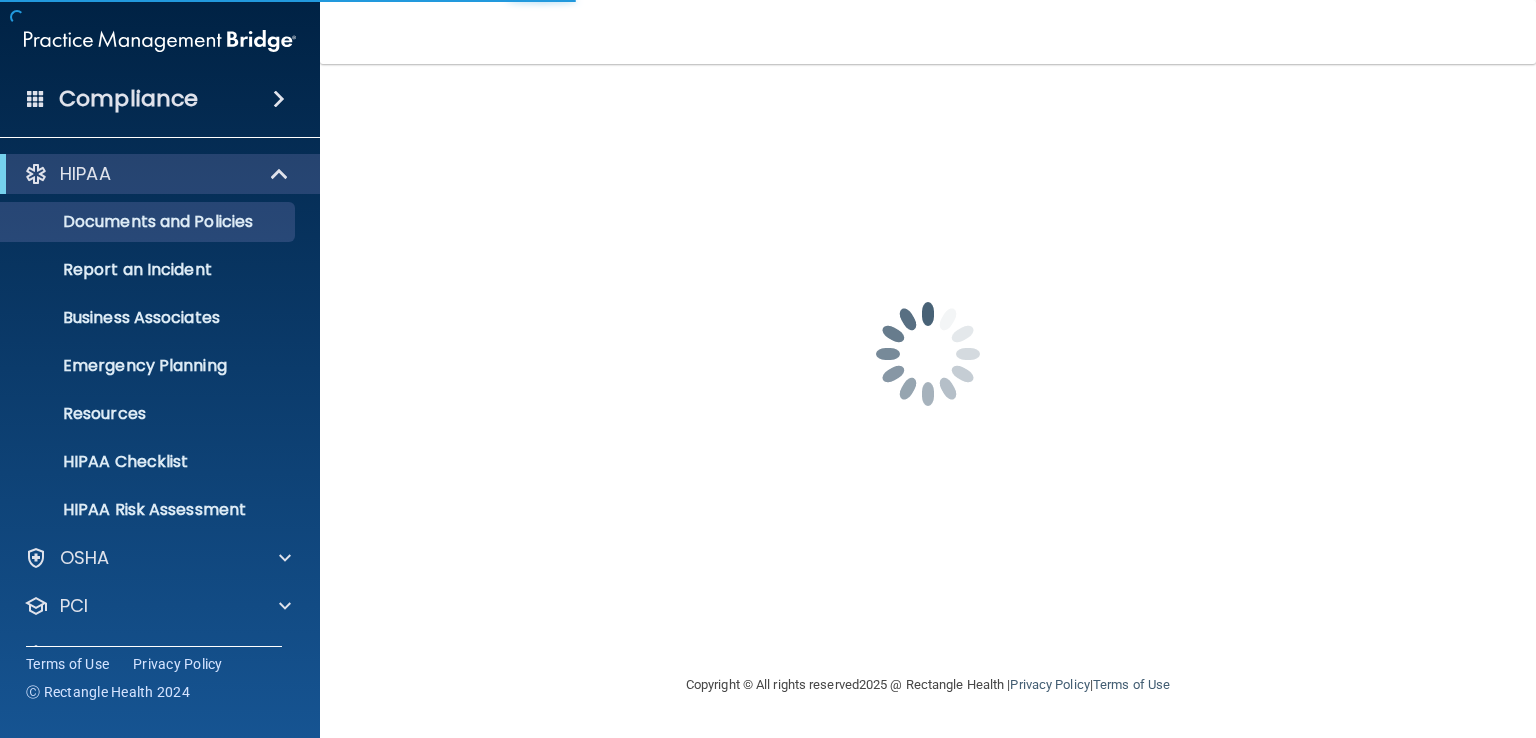click on "[EMAIL] Invalid email/password. You don't have permission to access that page. Sign In Forgot Password?" at bounding box center [928, 368] 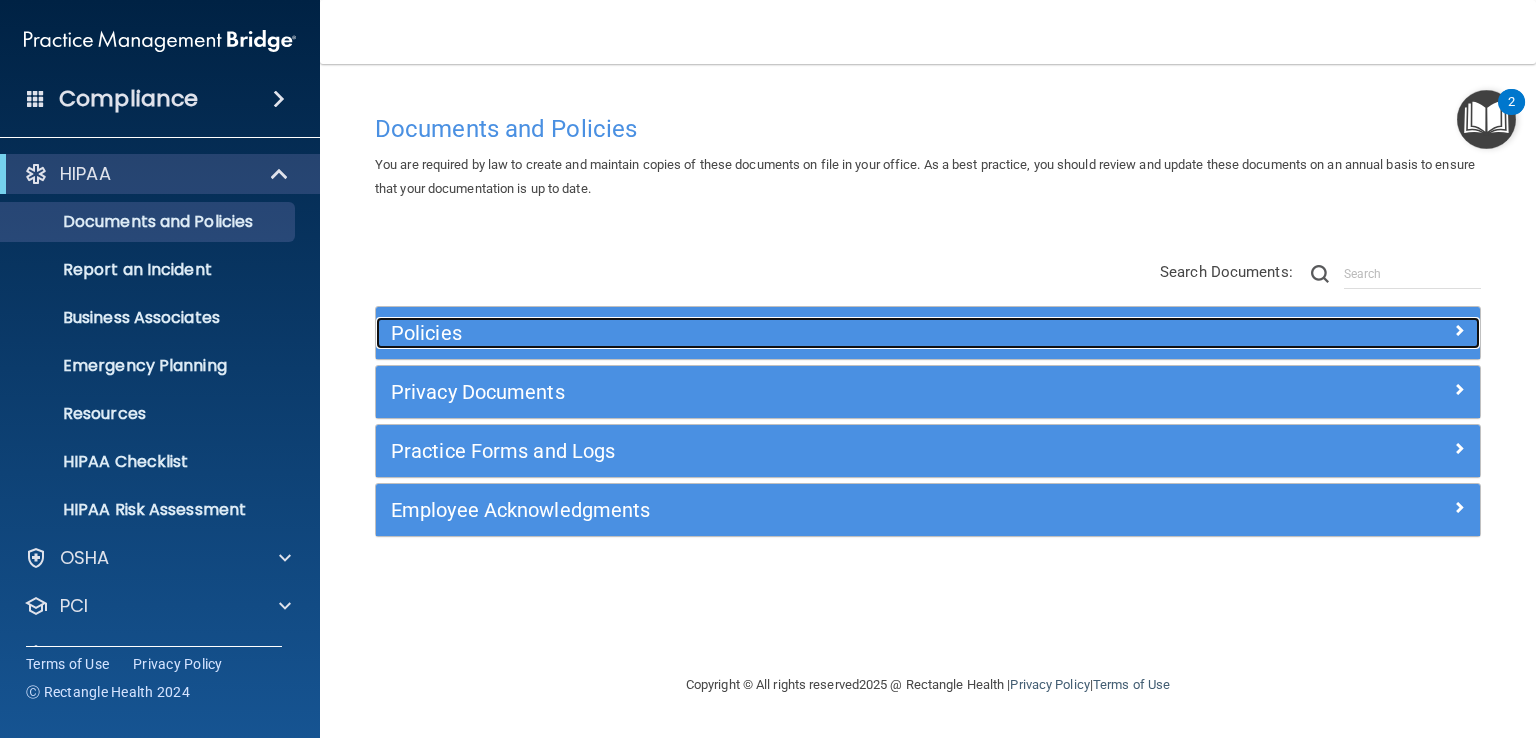 click on "Policies" at bounding box center [790, 333] 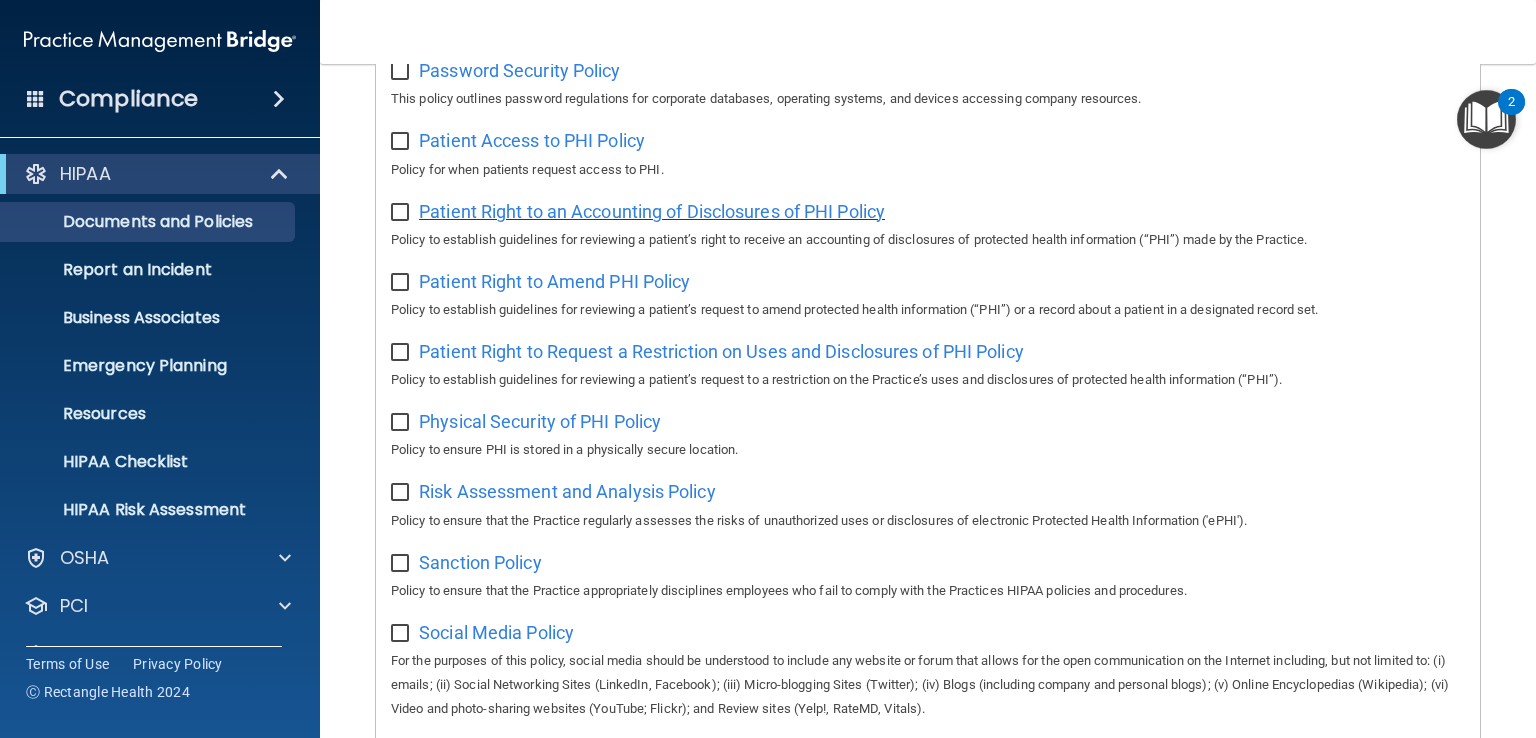 scroll, scrollTop: 1056, scrollLeft: 0, axis: vertical 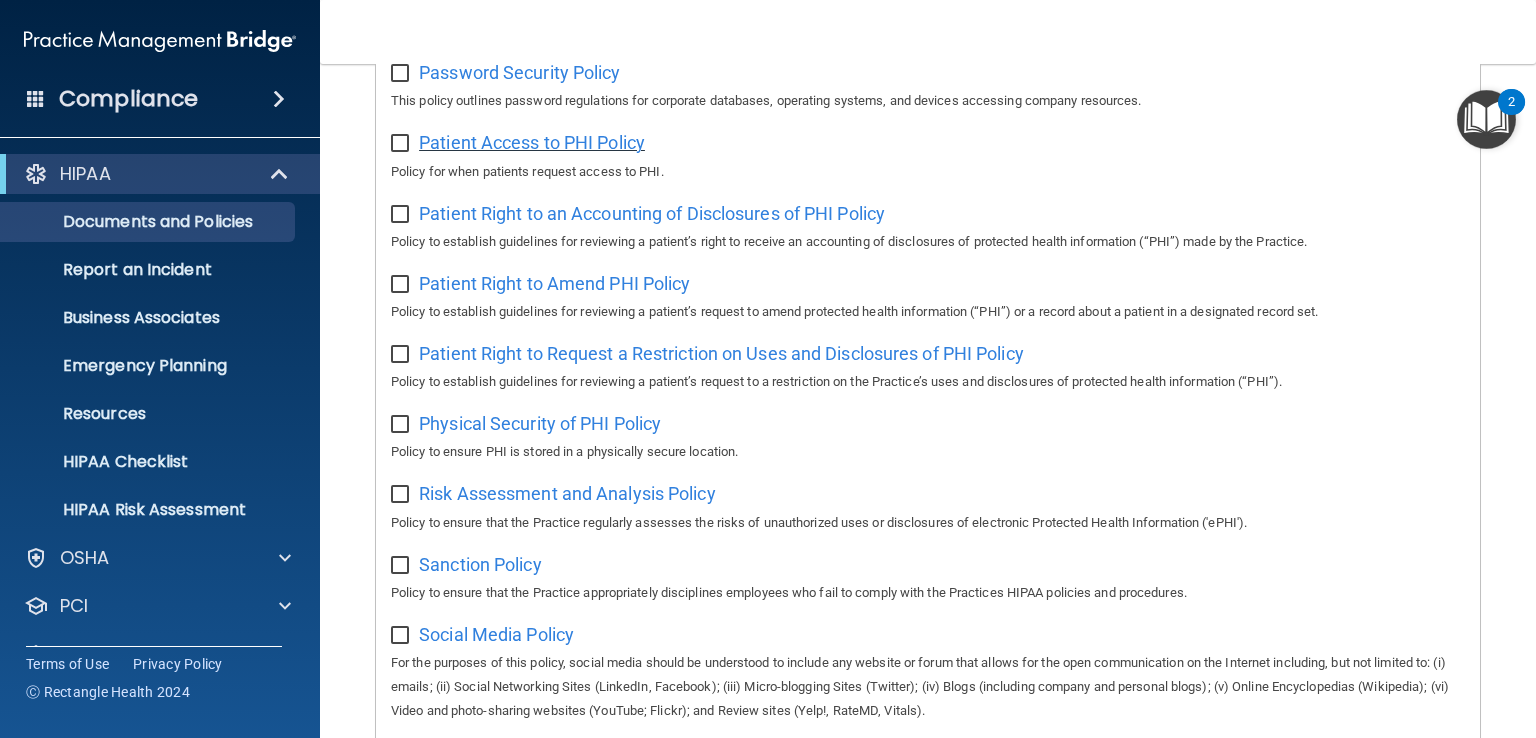 click on "Patient Access to PHI Policy" at bounding box center [532, 142] 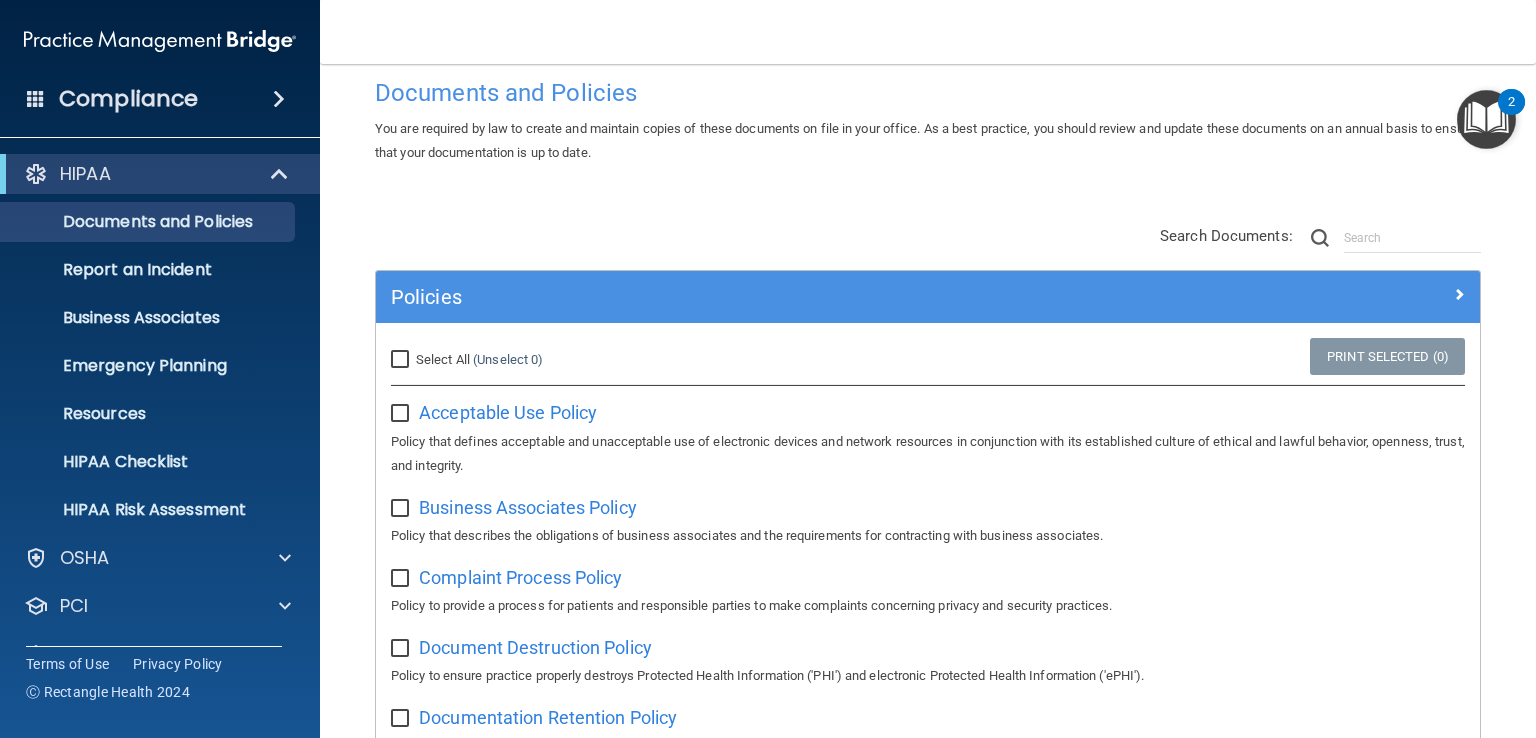 scroll, scrollTop: 0, scrollLeft: 0, axis: both 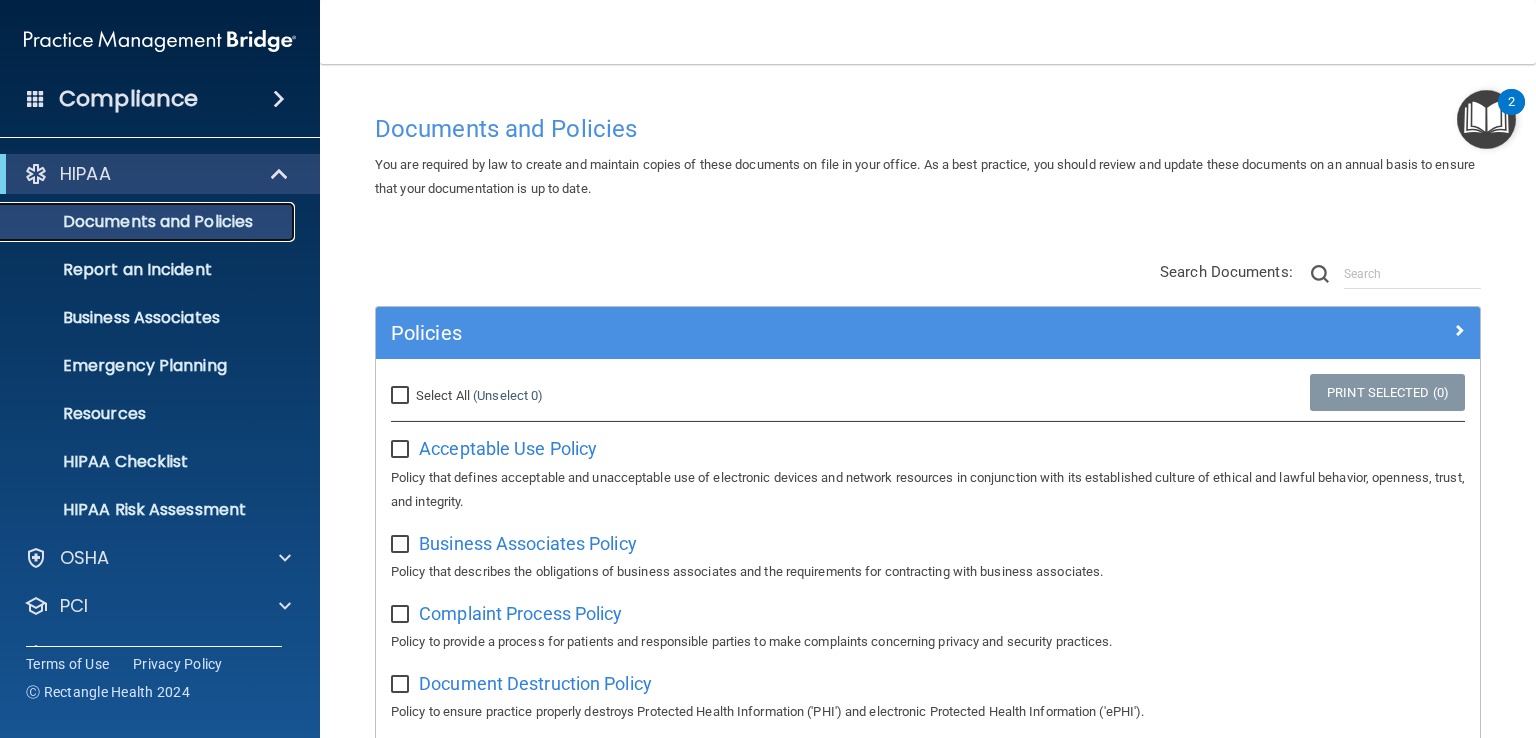 click on "Documents and Policies" at bounding box center (149, 222) 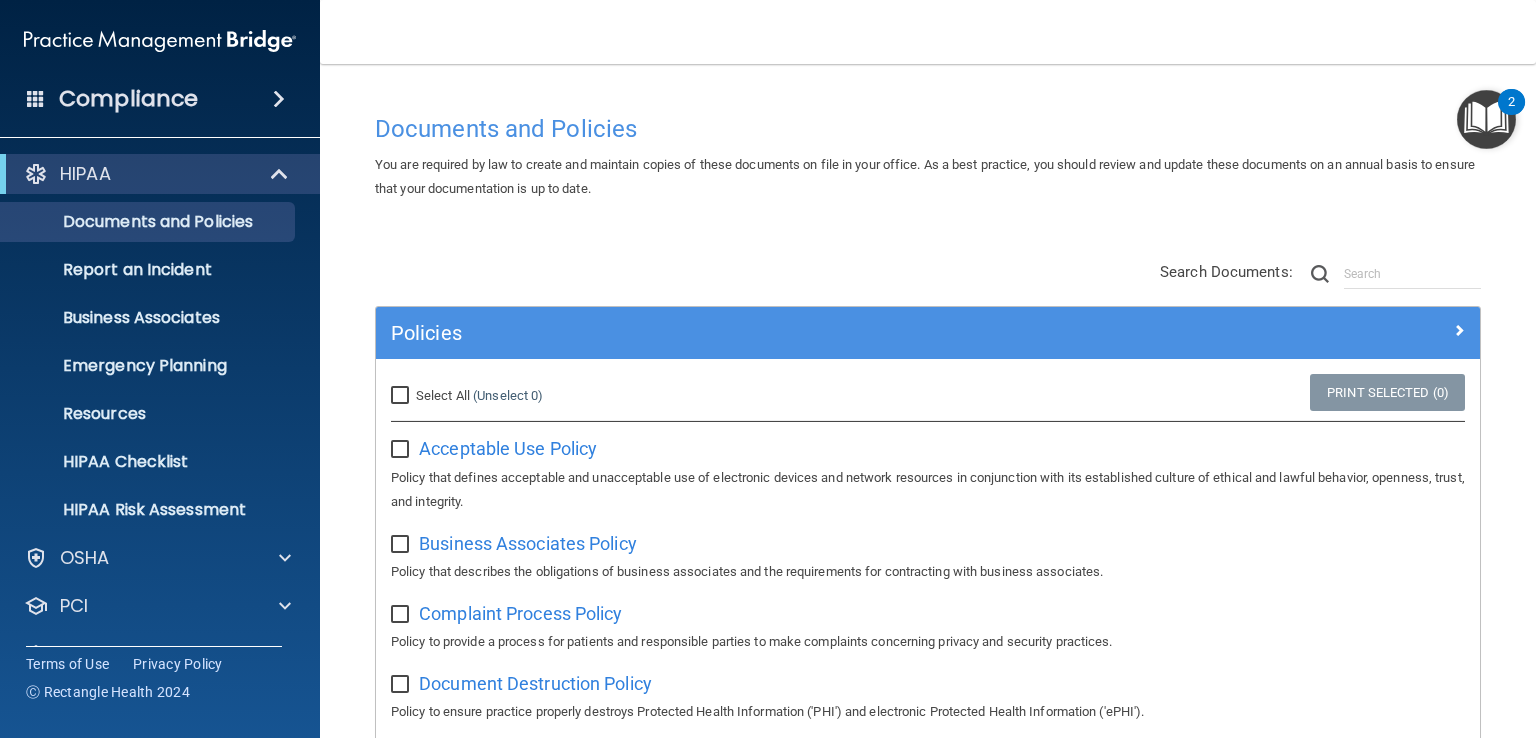 click on "HIPAA" at bounding box center (160, 174) 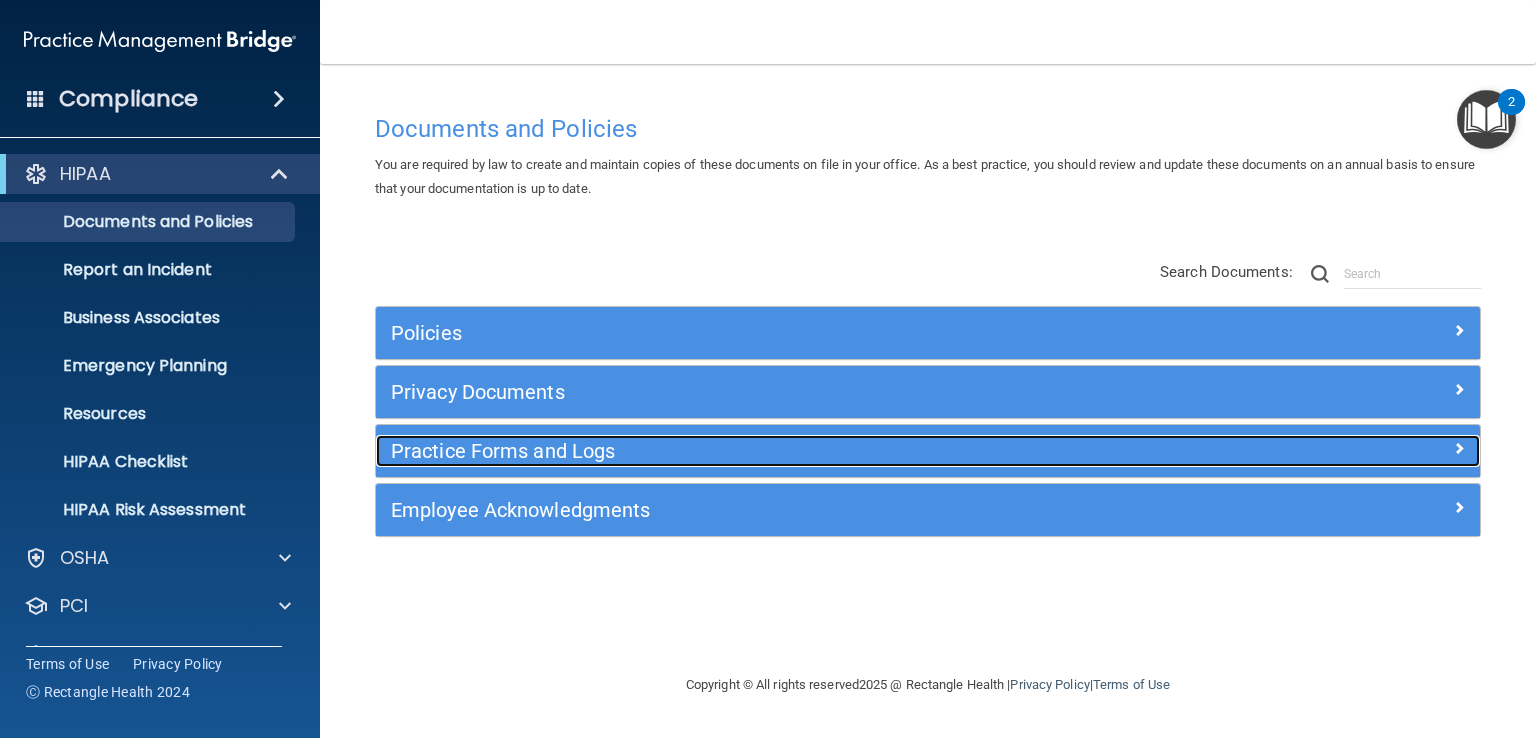 click on "Practice Forms and Logs" at bounding box center (790, 451) 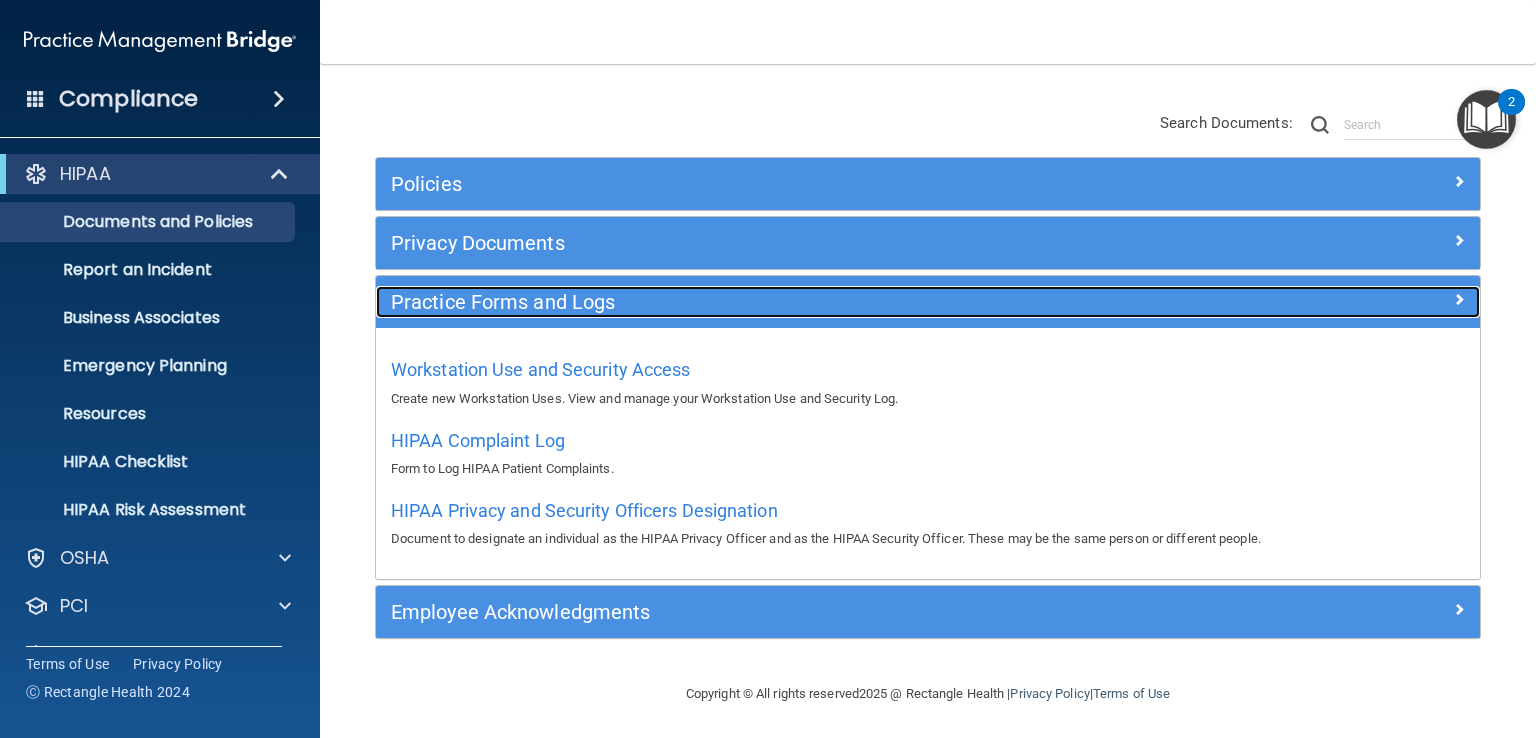 scroll, scrollTop: 148, scrollLeft: 0, axis: vertical 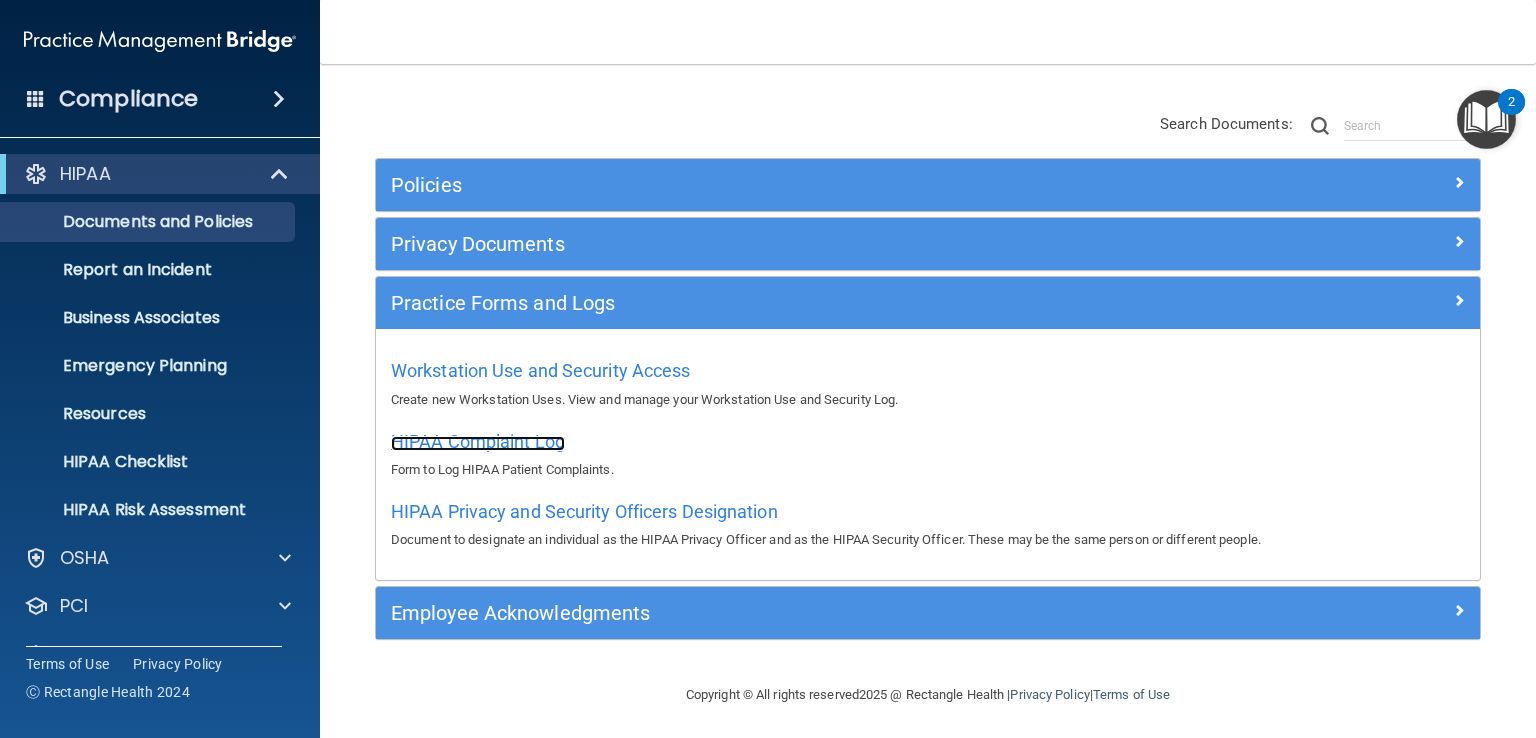 click on "HIPAA Complaint Log" at bounding box center (478, 441) 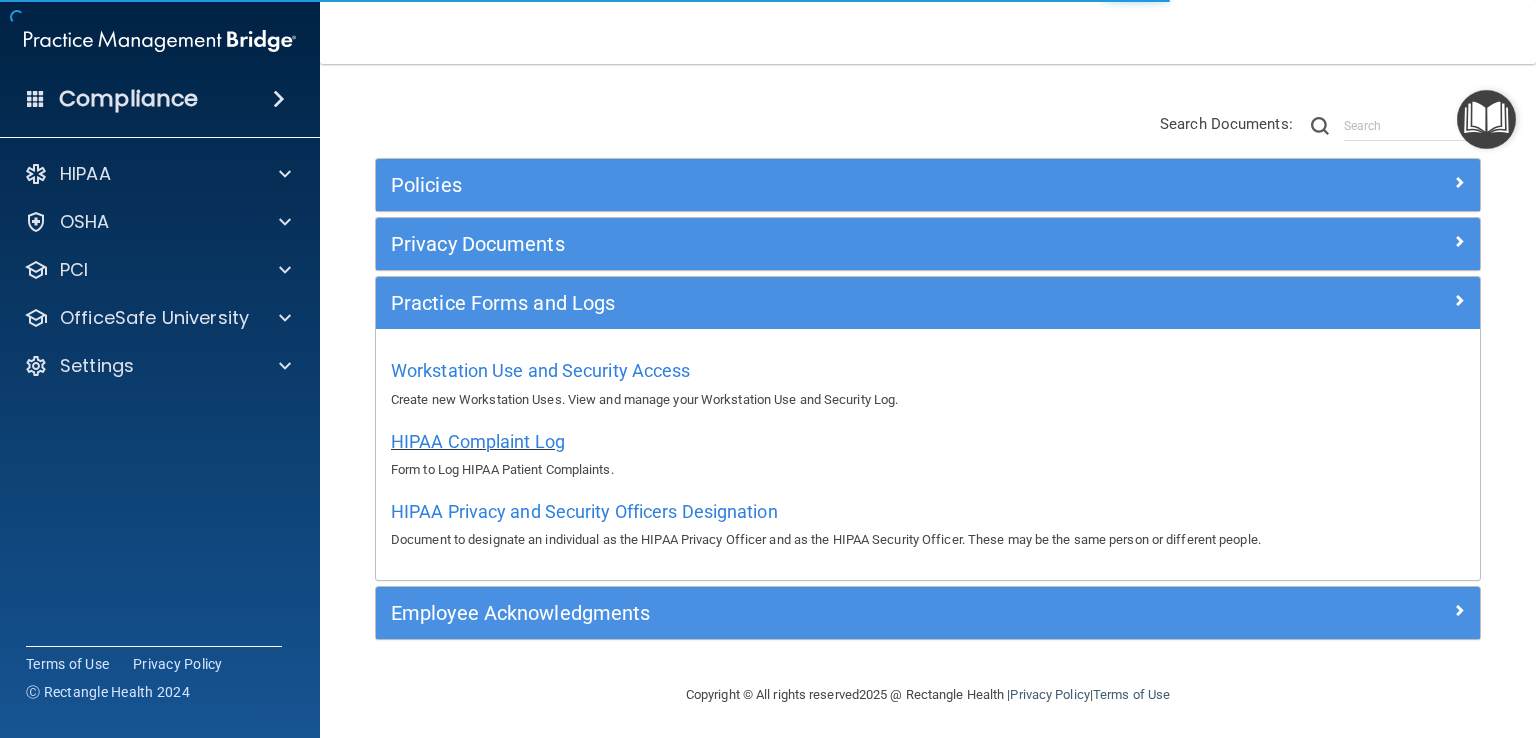 scroll, scrollTop: 0, scrollLeft: 0, axis: both 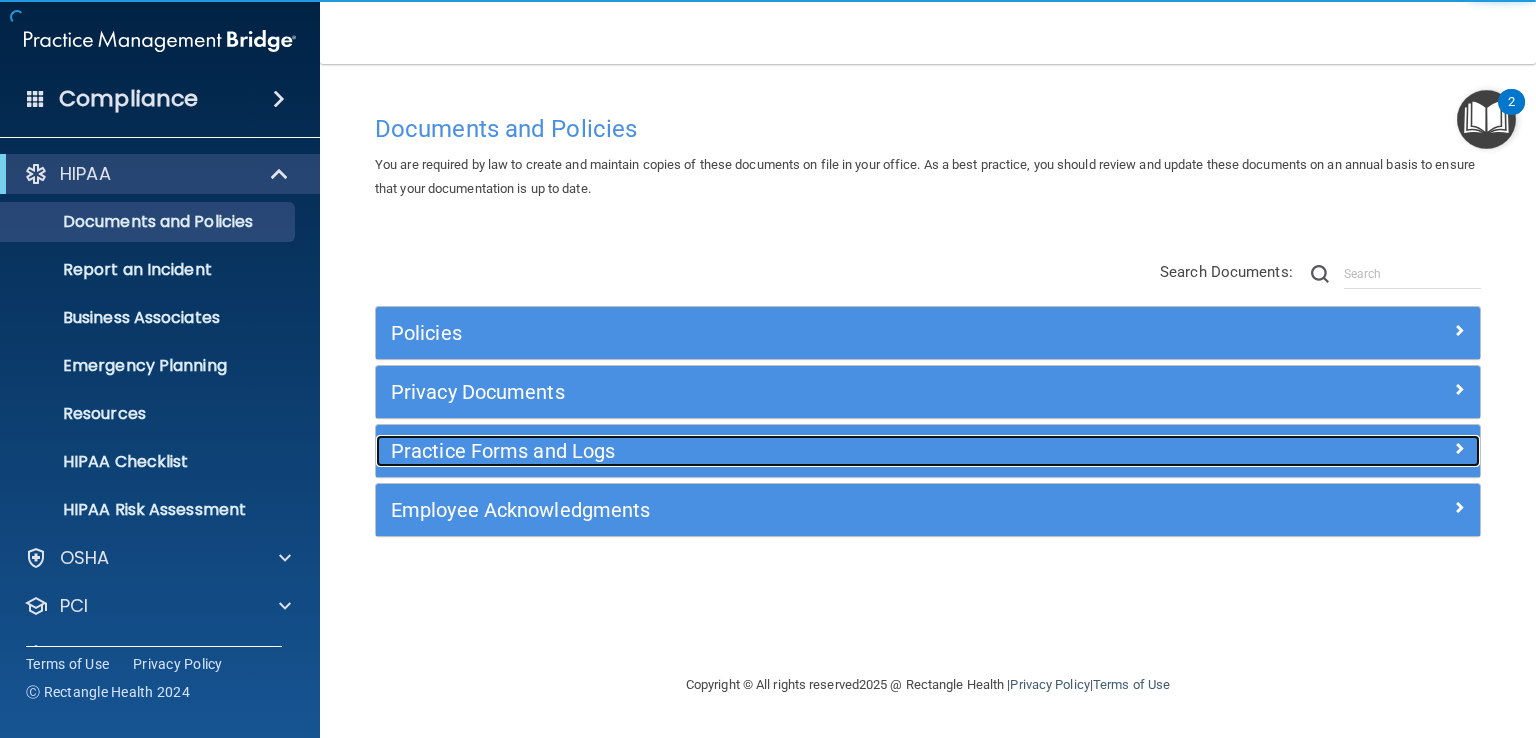 click on "Practice Forms and Logs" at bounding box center (790, 451) 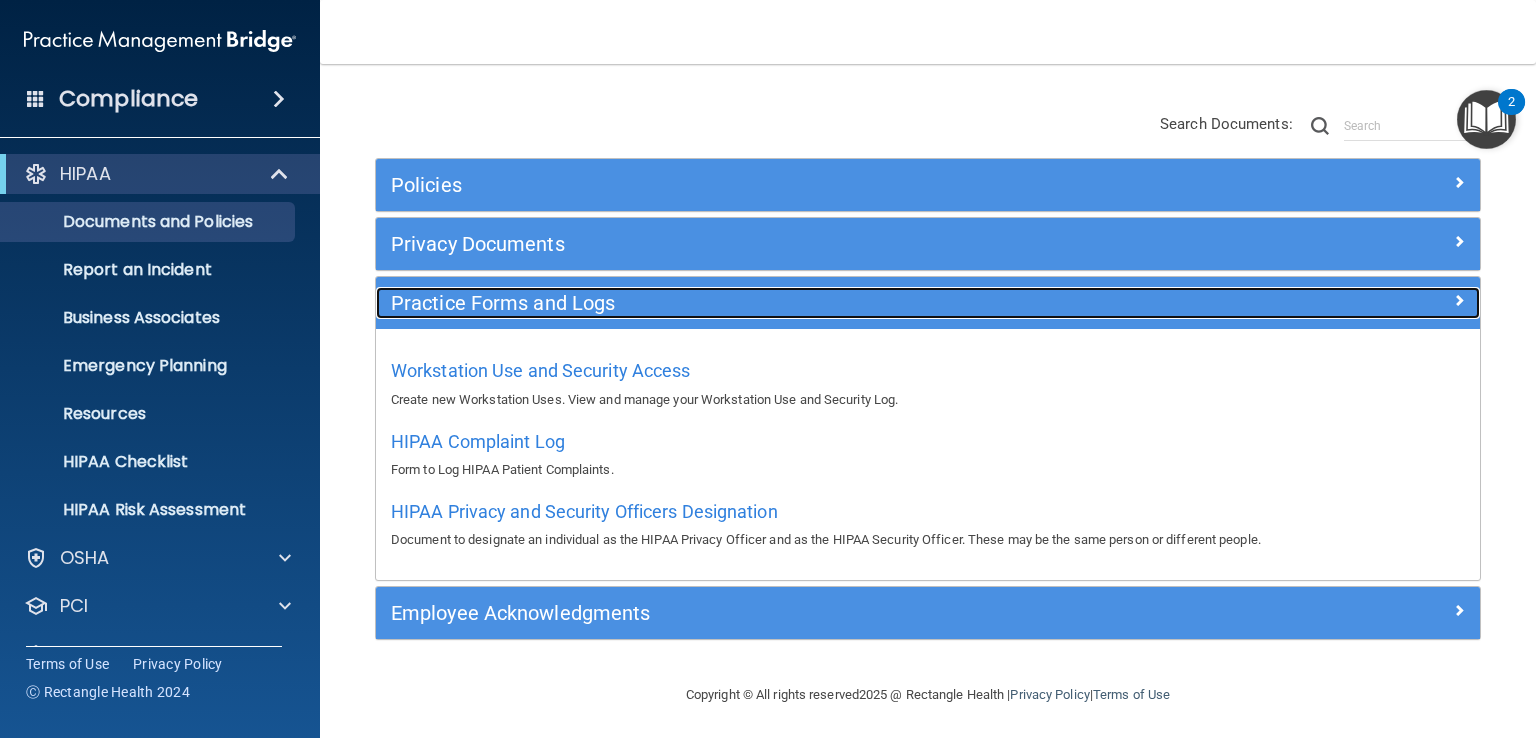 scroll, scrollTop: 148, scrollLeft: 0, axis: vertical 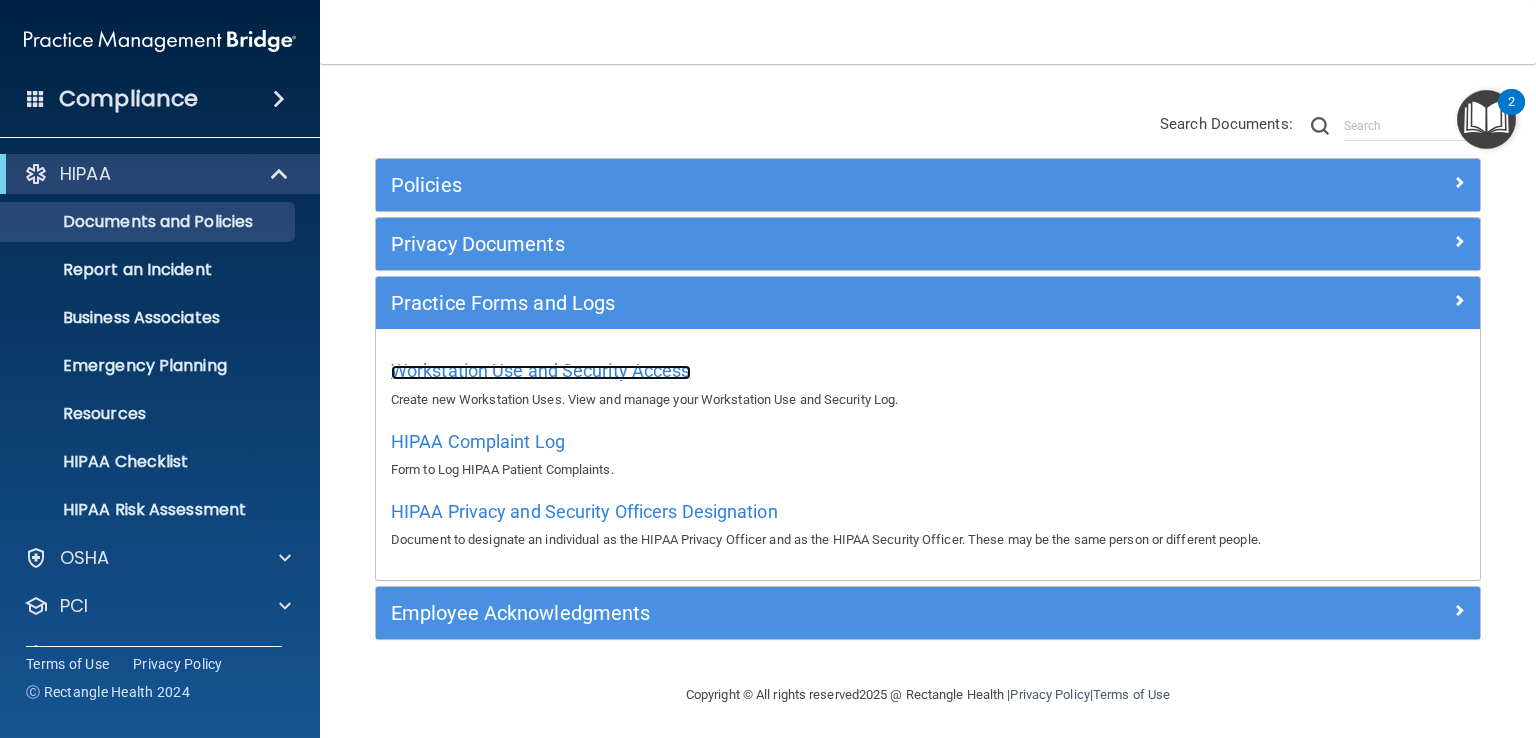 click on "Workstation Use and Security Access" at bounding box center [541, 370] 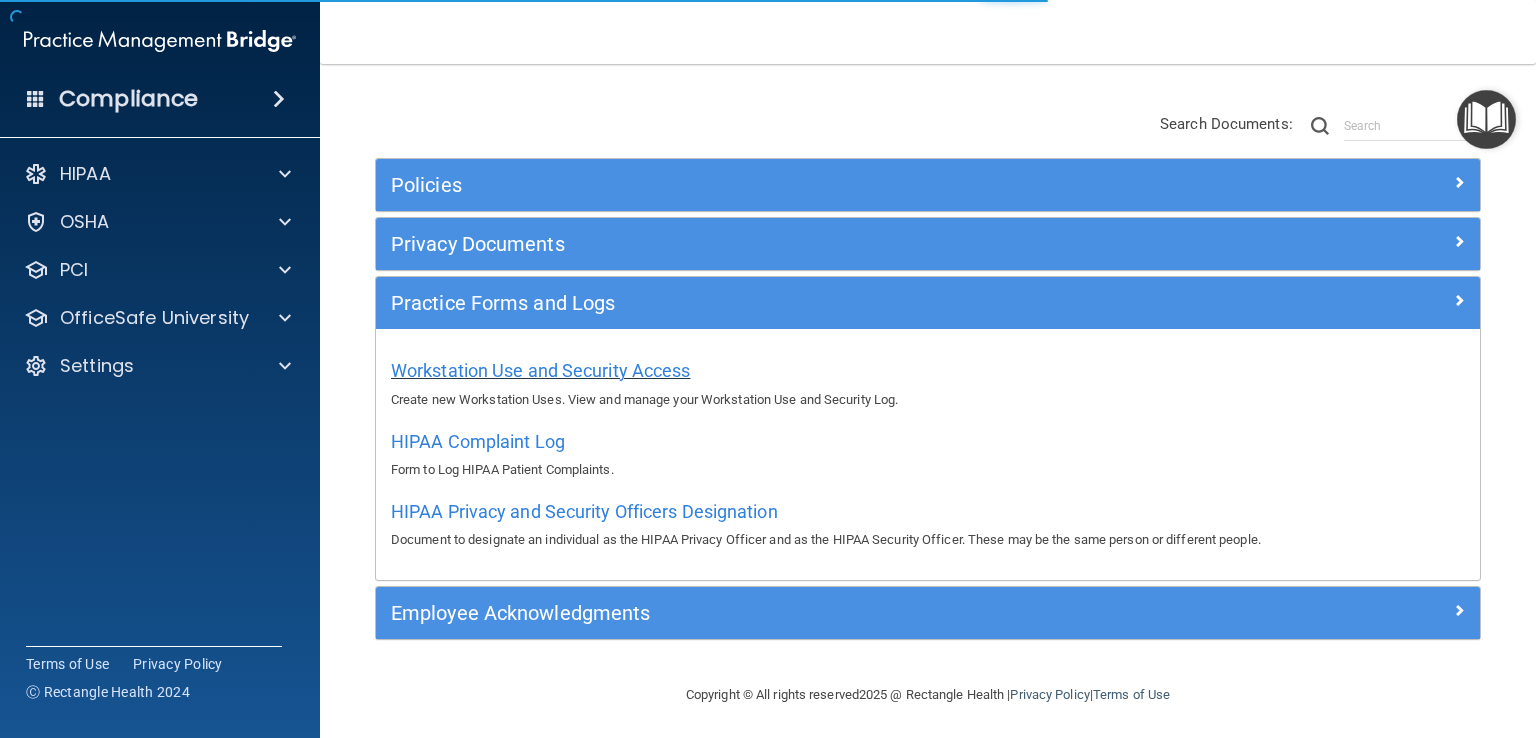 scroll, scrollTop: 113, scrollLeft: 0, axis: vertical 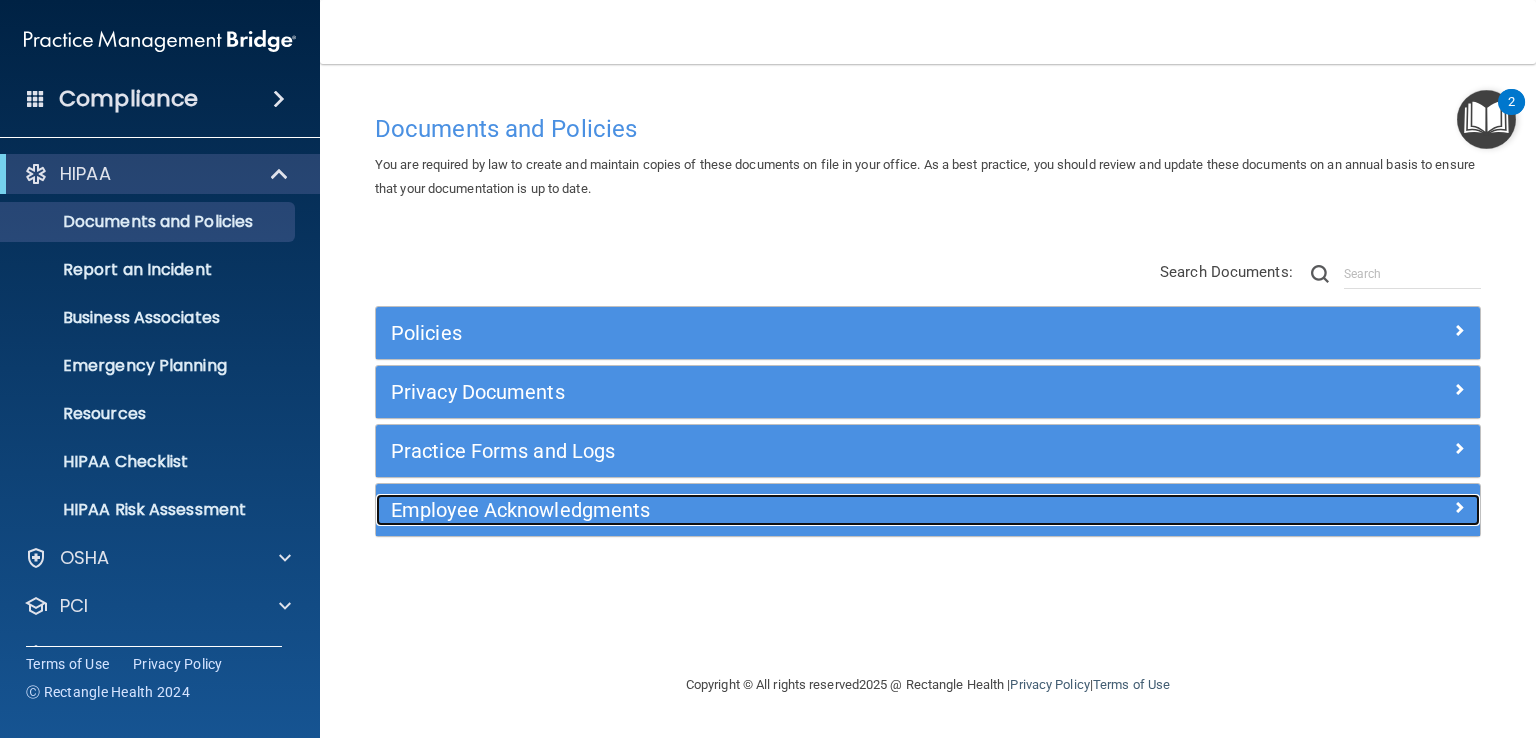 click on "Employee Acknowledgments" at bounding box center [790, 510] 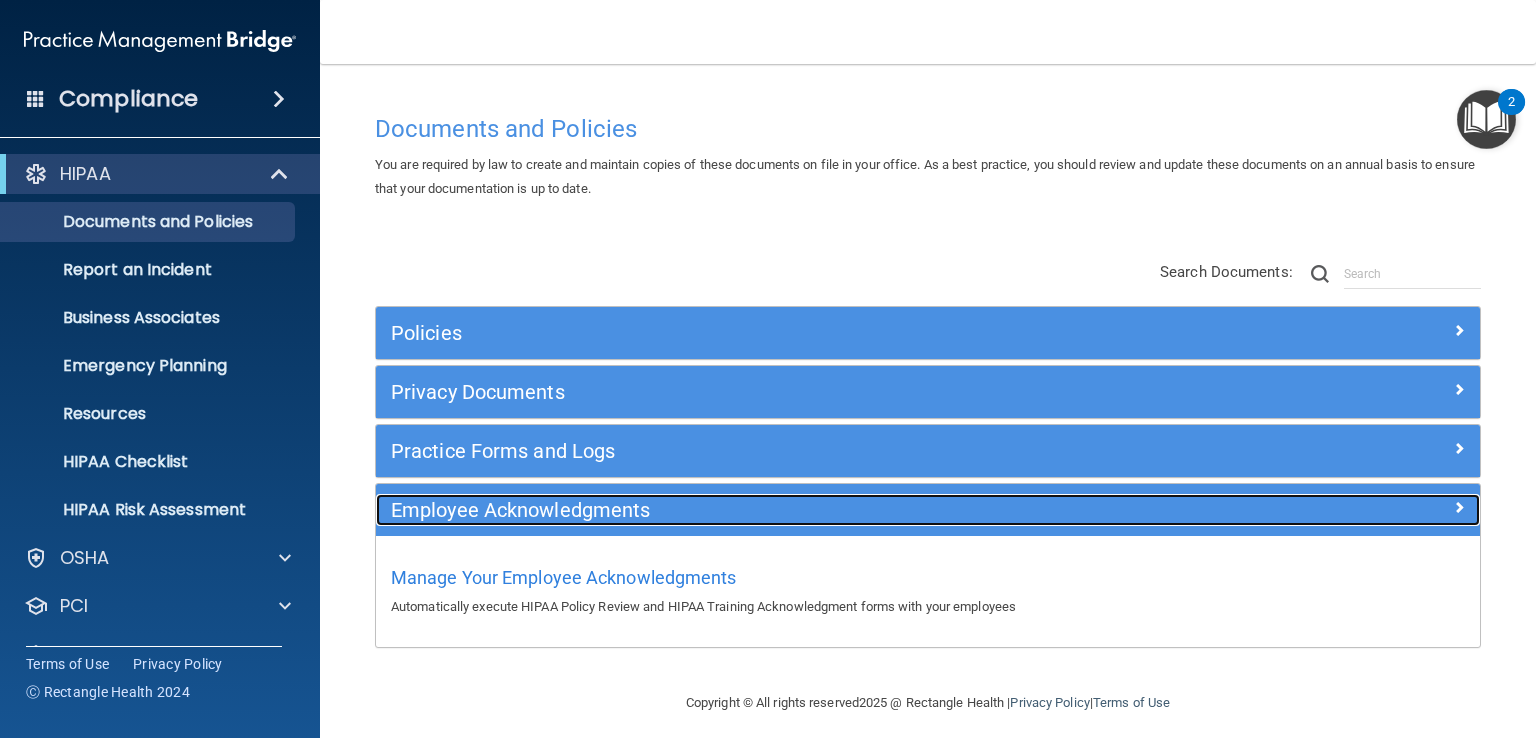 scroll, scrollTop: 11, scrollLeft: 0, axis: vertical 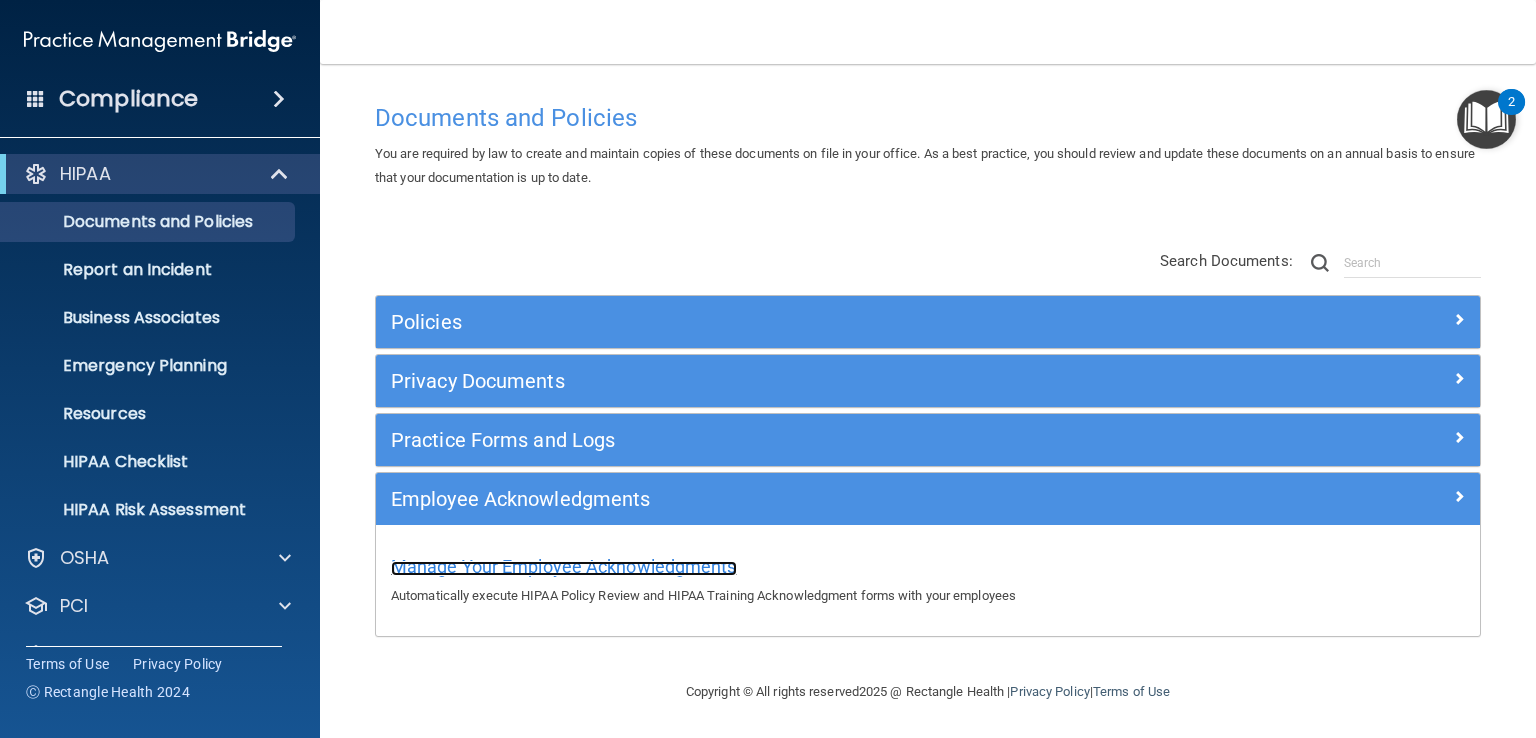 click on "Manage Your Employee Acknowledgments" at bounding box center (564, 566) 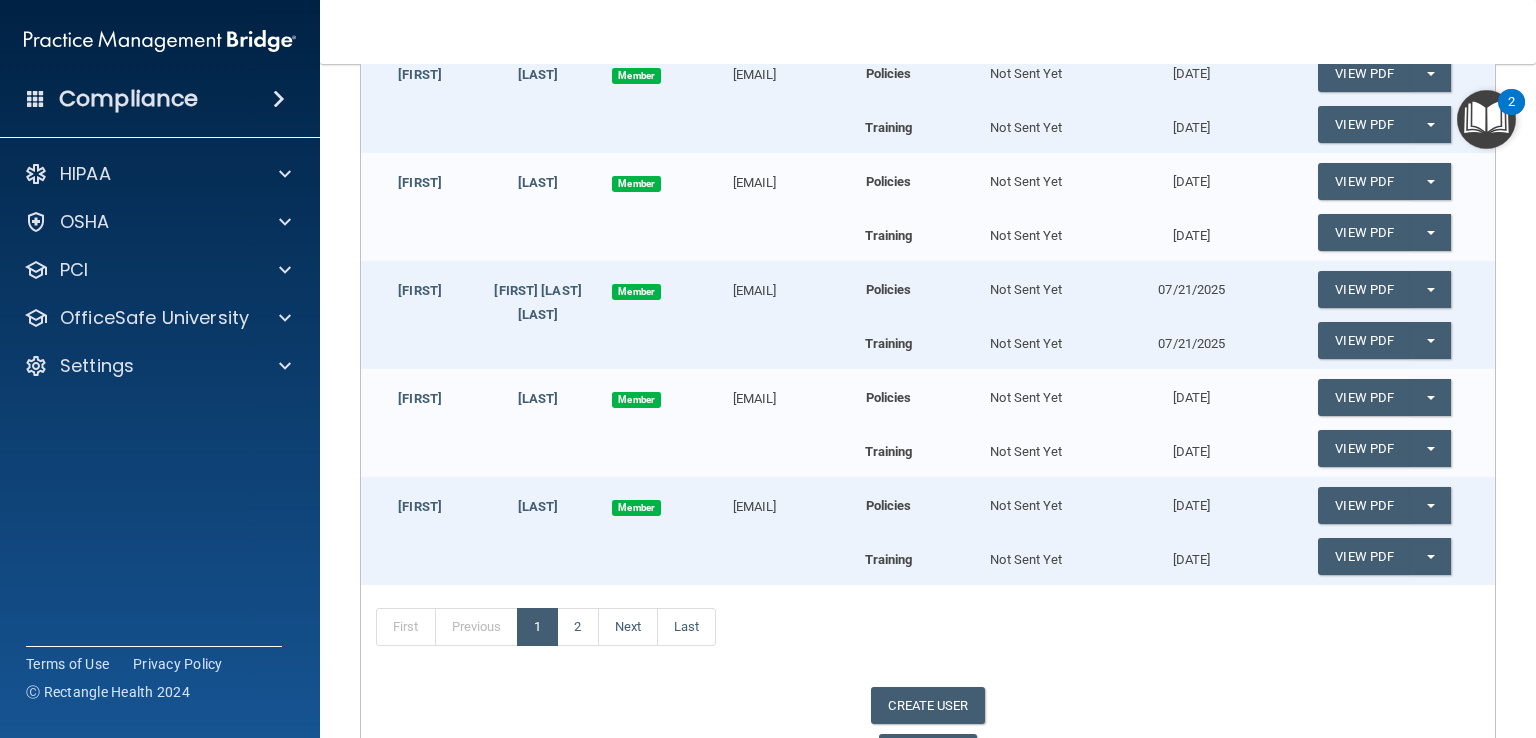 scroll, scrollTop: 1019, scrollLeft: 0, axis: vertical 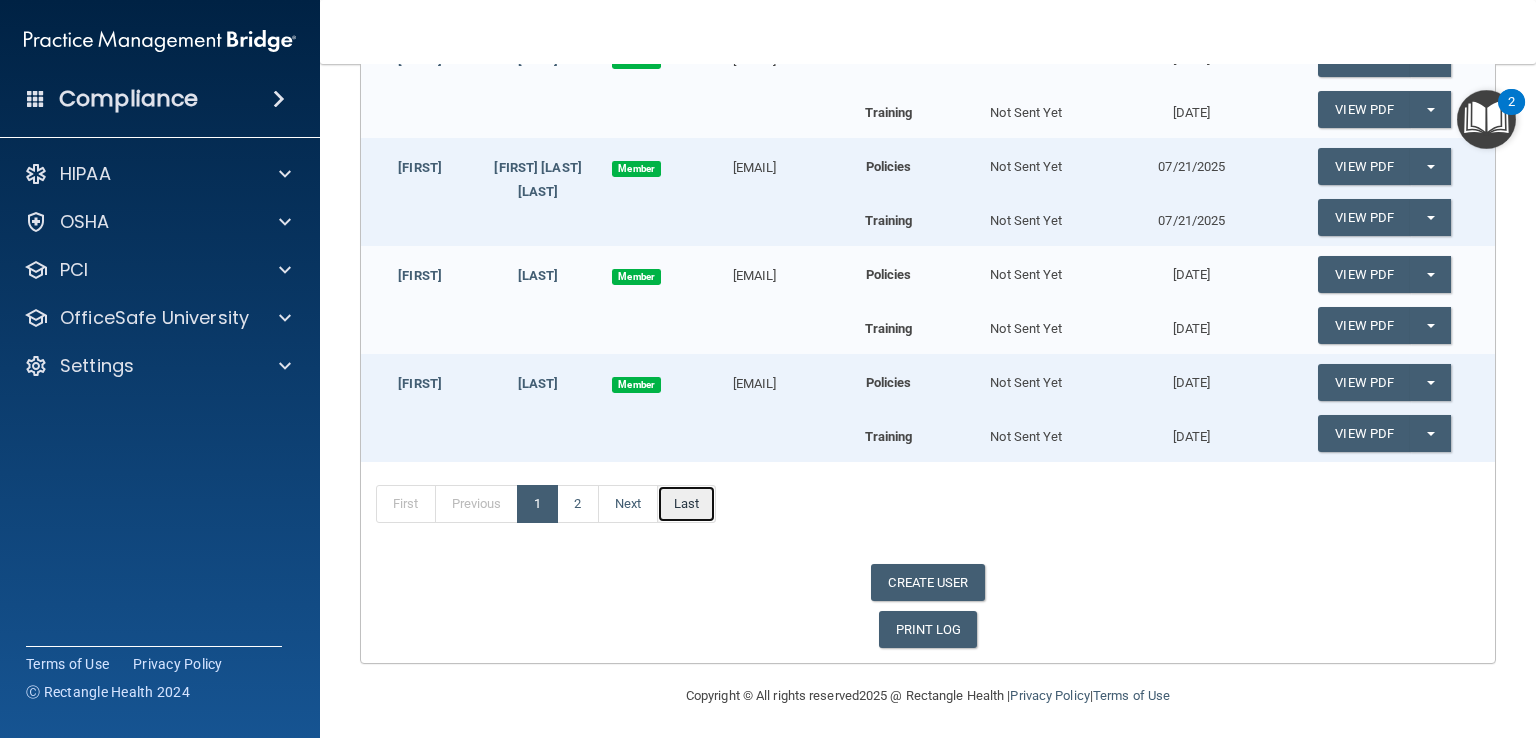 click on "Last" at bounding box center (686, 504) 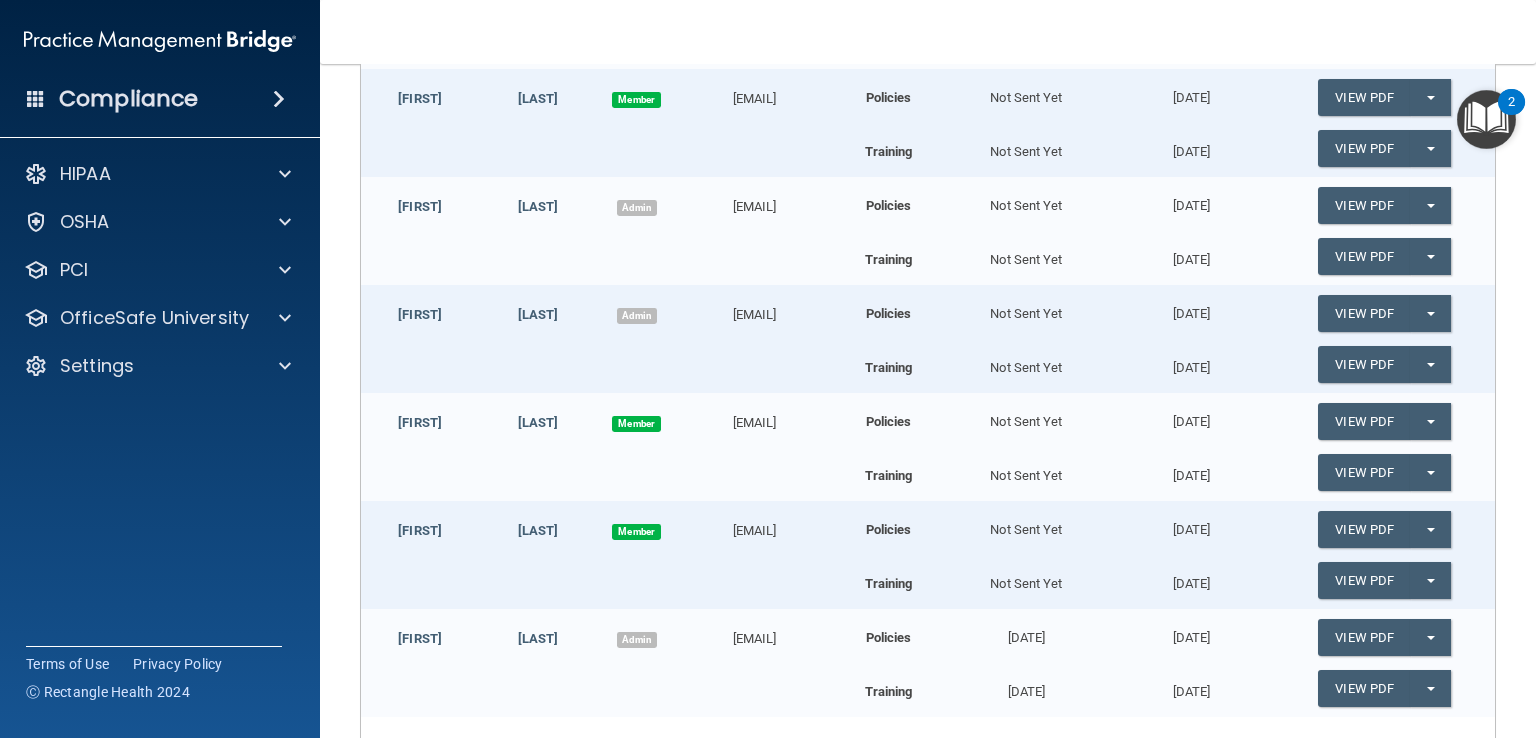 scroll, scrollTop: 0, scrollLeft: 0, axis: both 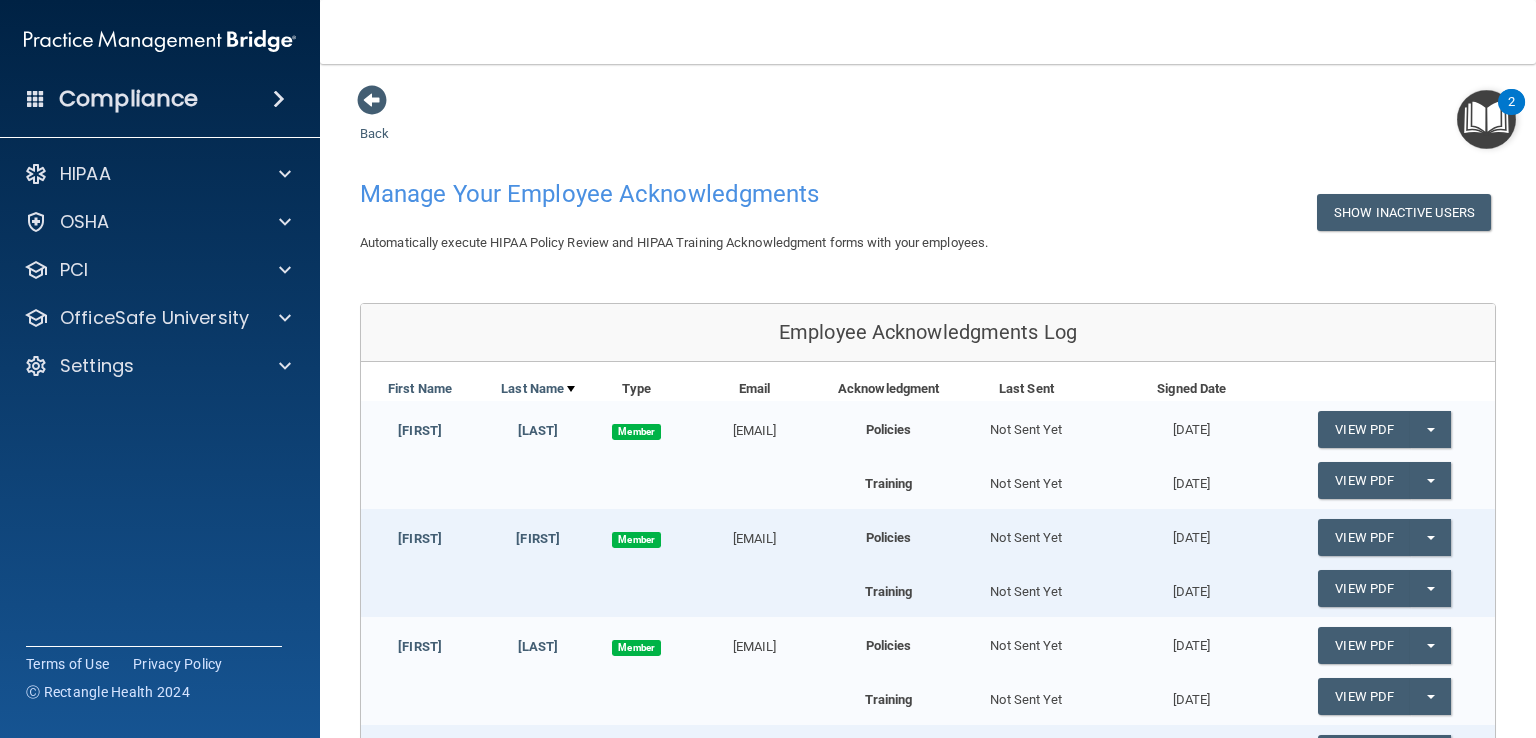 click at bounding box center [372, 100] 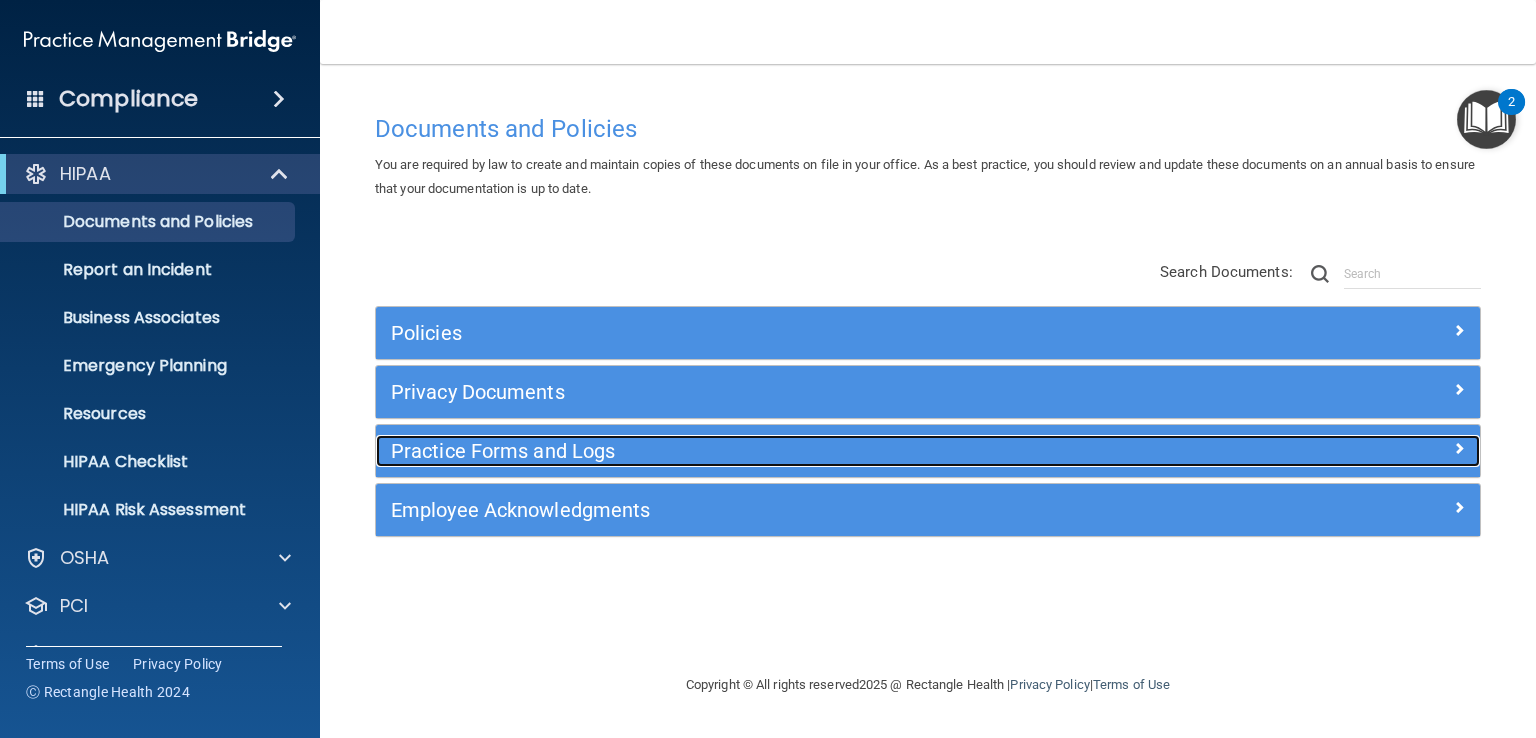 click on "Practice Forms and Logs" at bounding box center (790, 451) 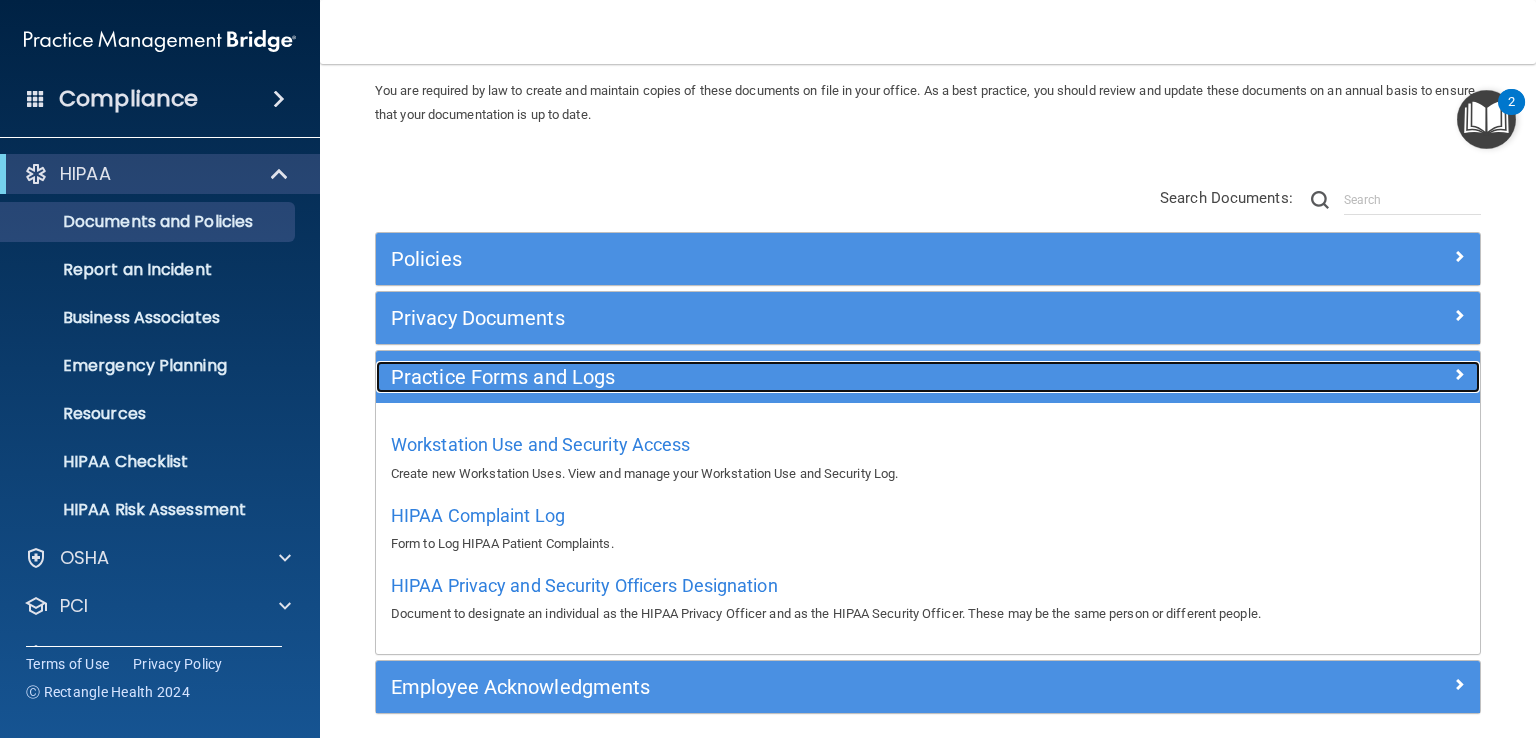 scroll, scrollTop: 152, scrollLeft: 0, axis: vertical 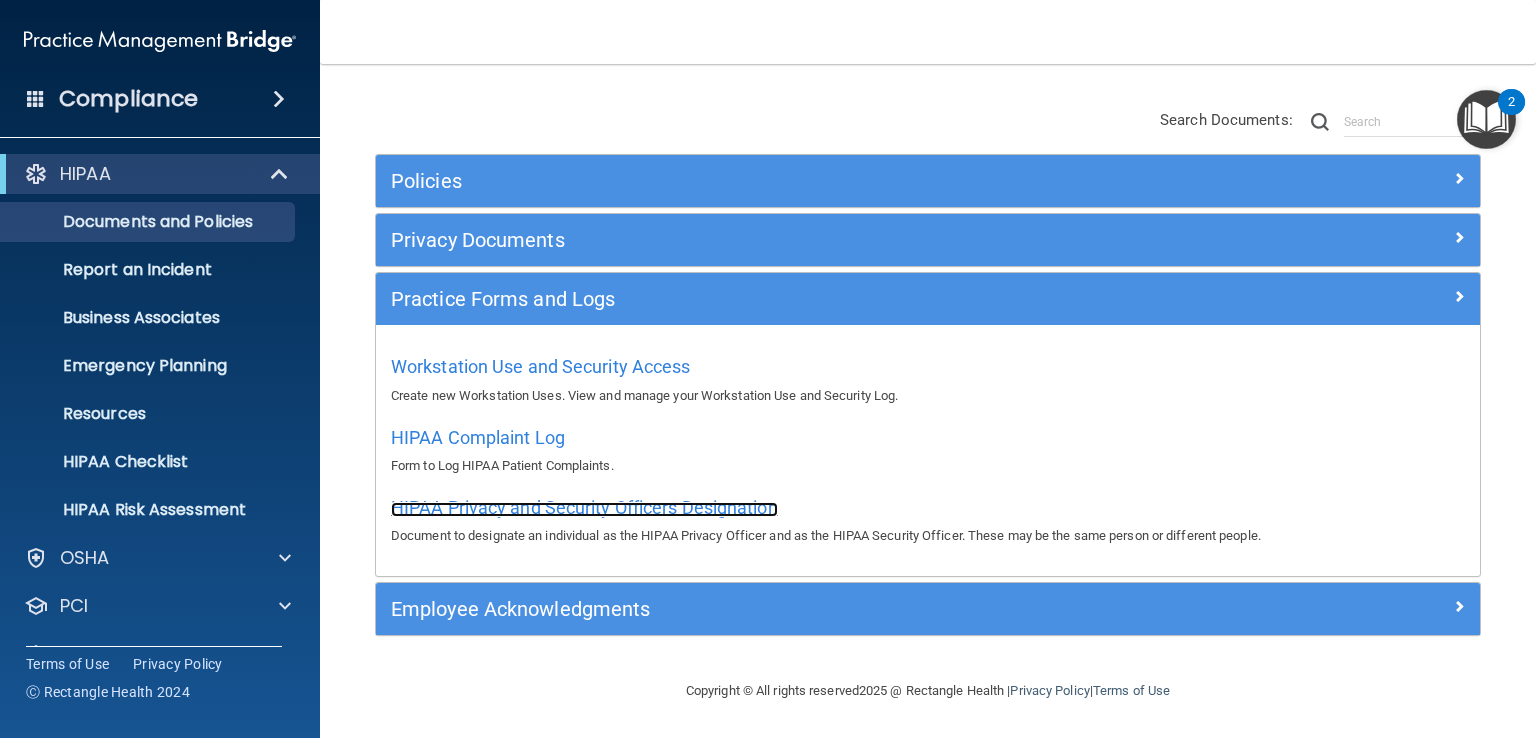click on "HIPAA Privacy and Security Officers Designation" at bounding box center (584, 507) 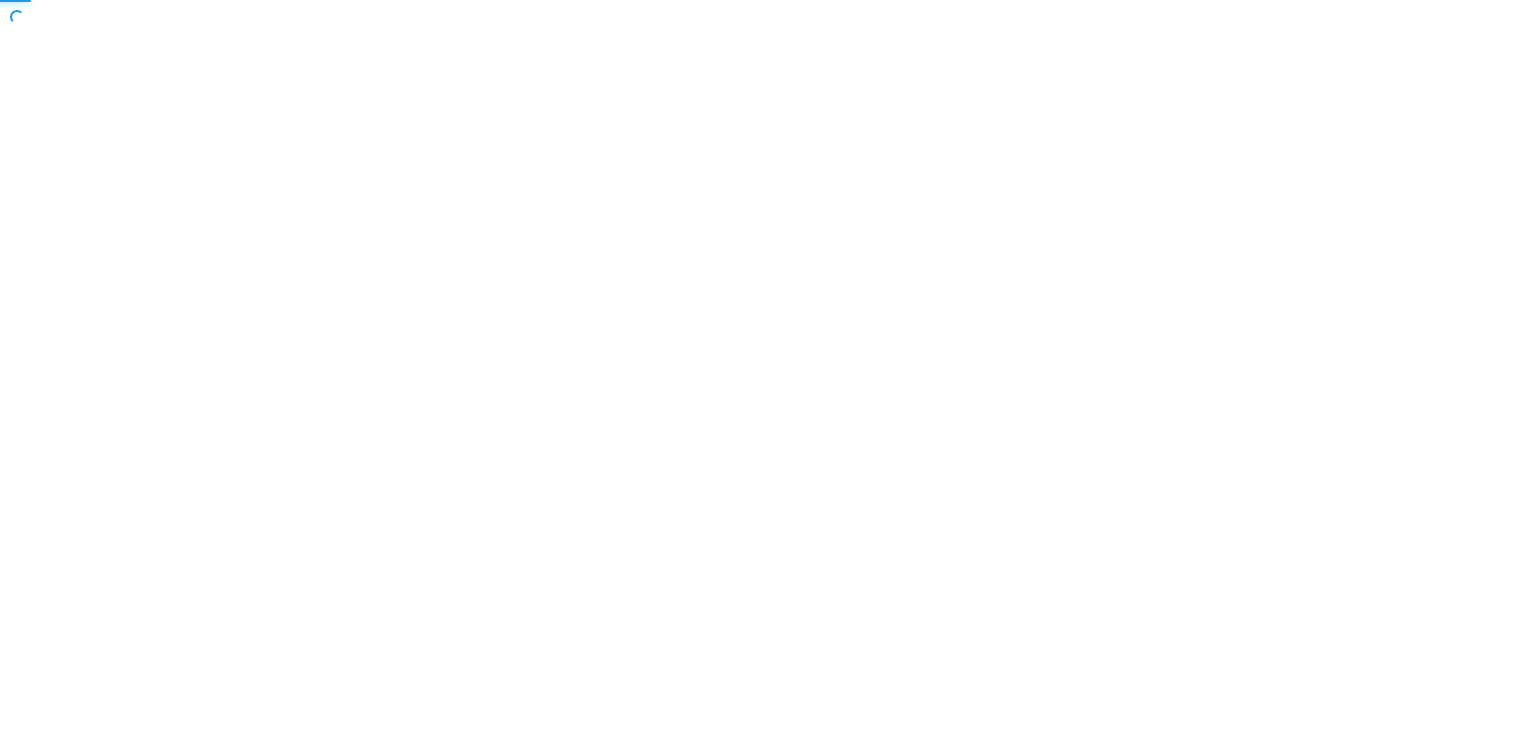 scroll, scrollTop: 0, scrollLeft: 0, axis: both 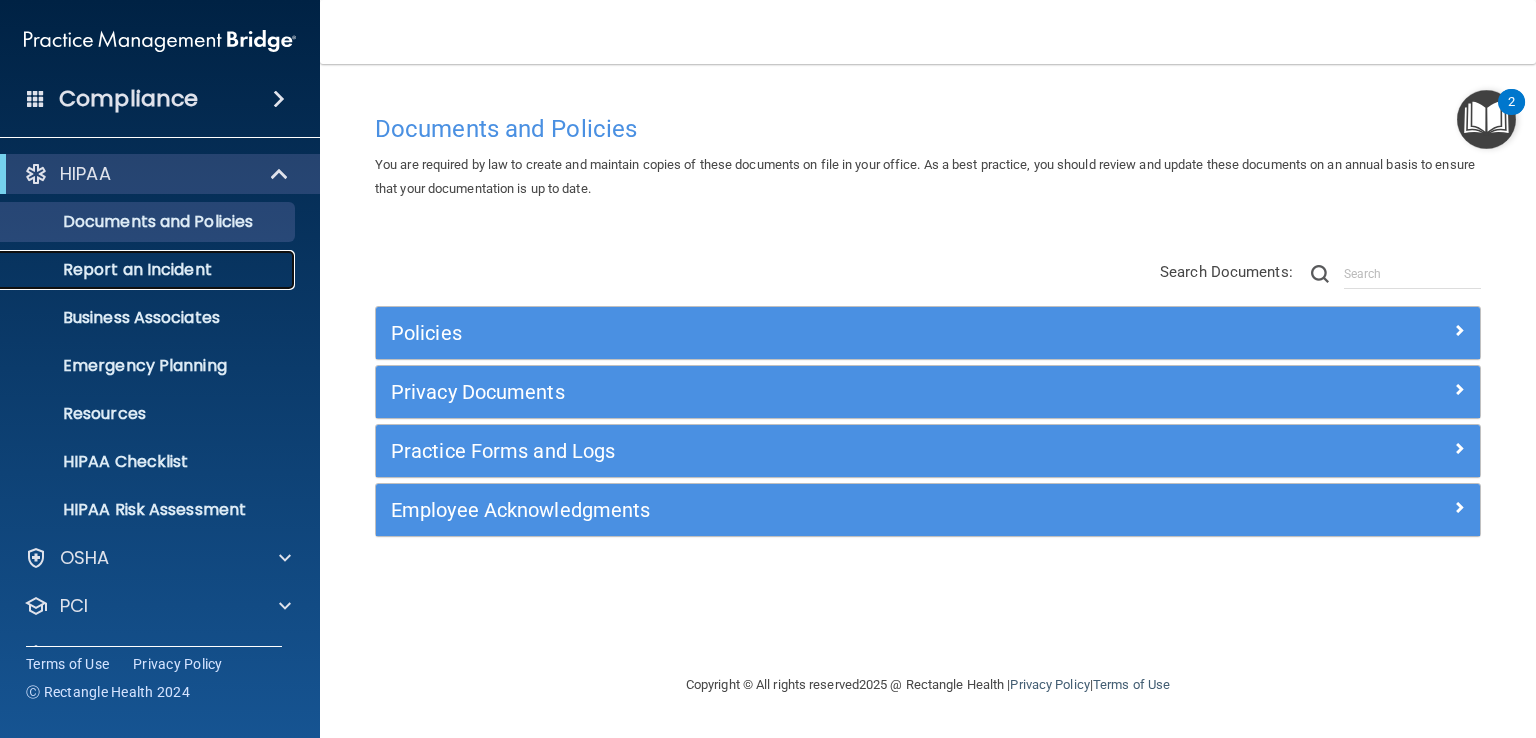 click on "Report an Incident" at bounding box center (149, 270) 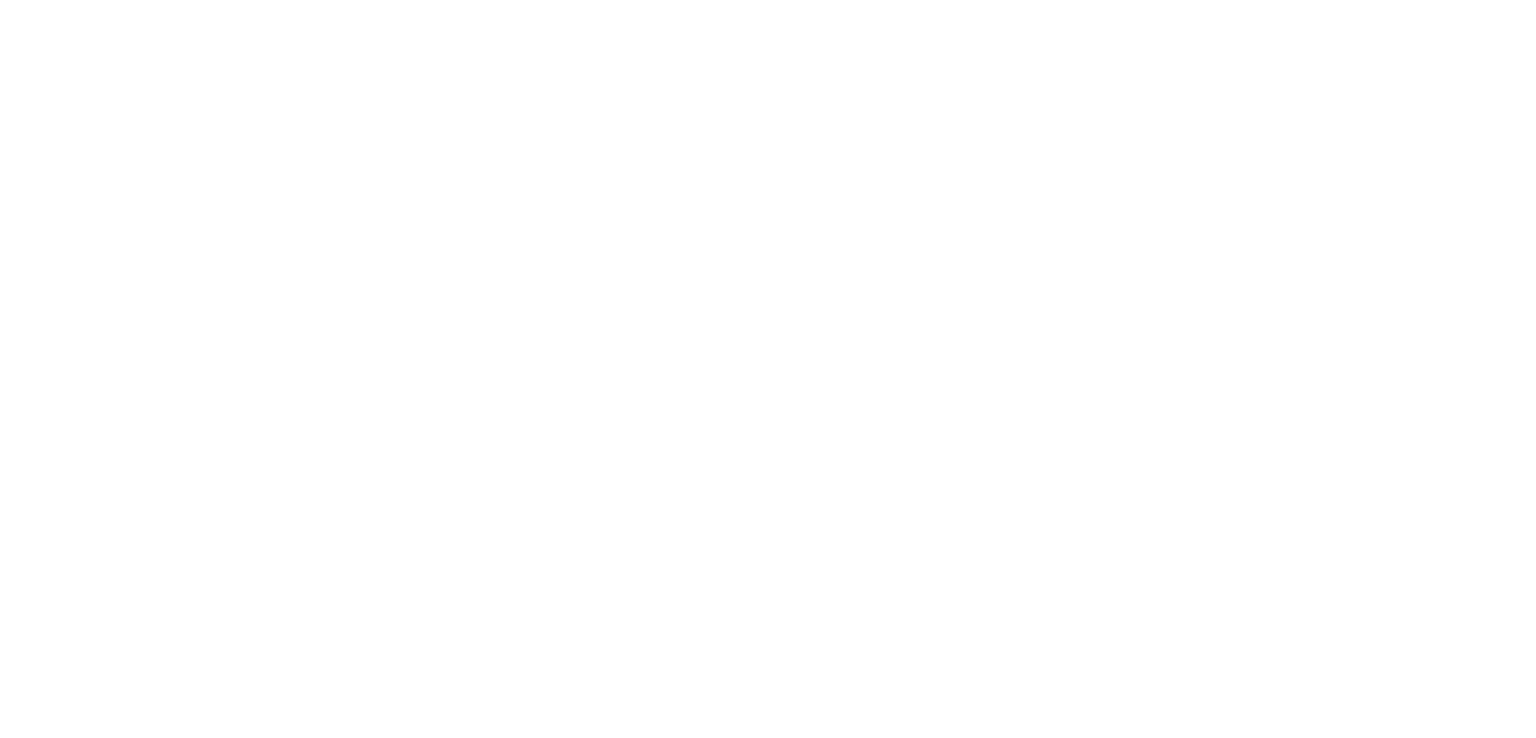 scroll, scrollTop: 0, scrollLeft: 0, axis: both 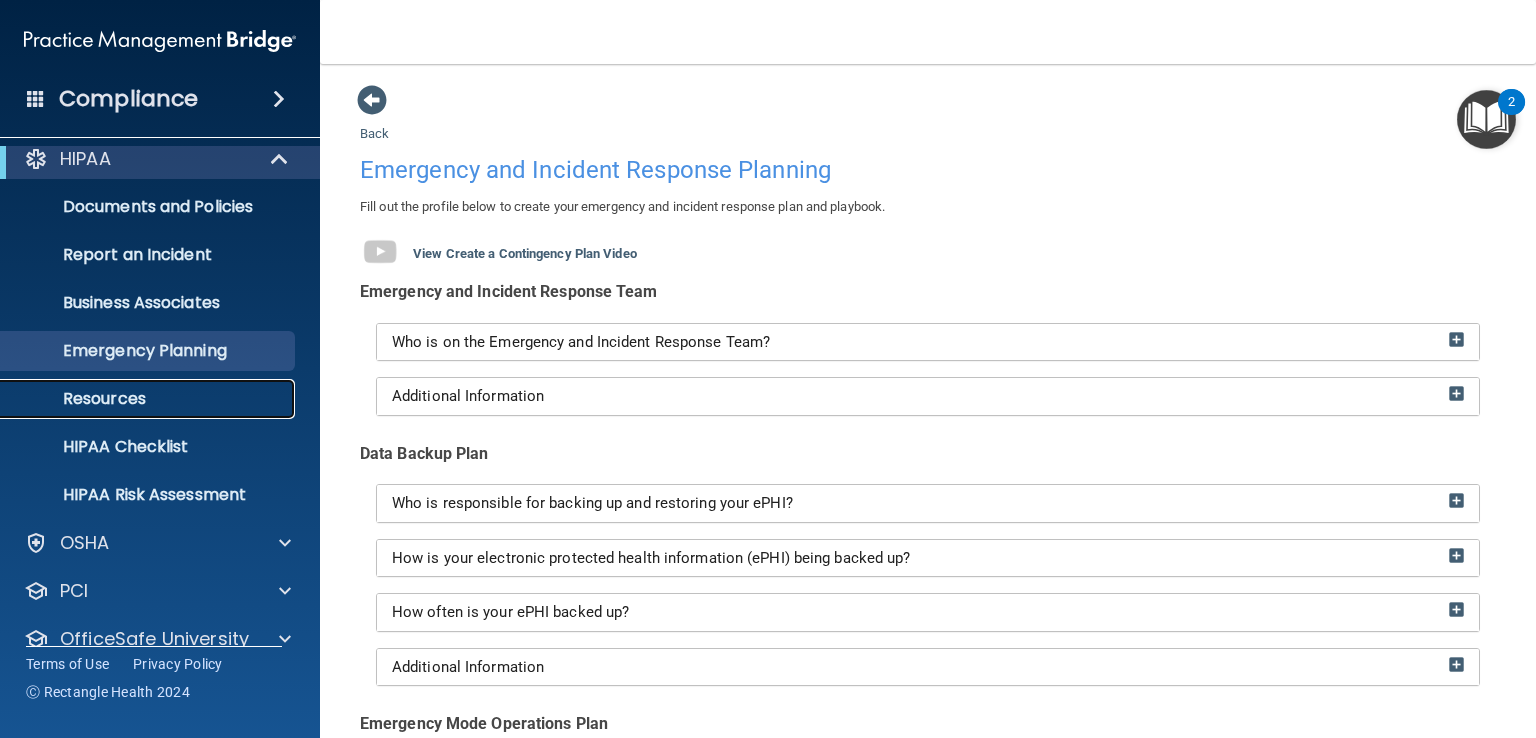 click on "Resources" at bounding box center (149, 399) 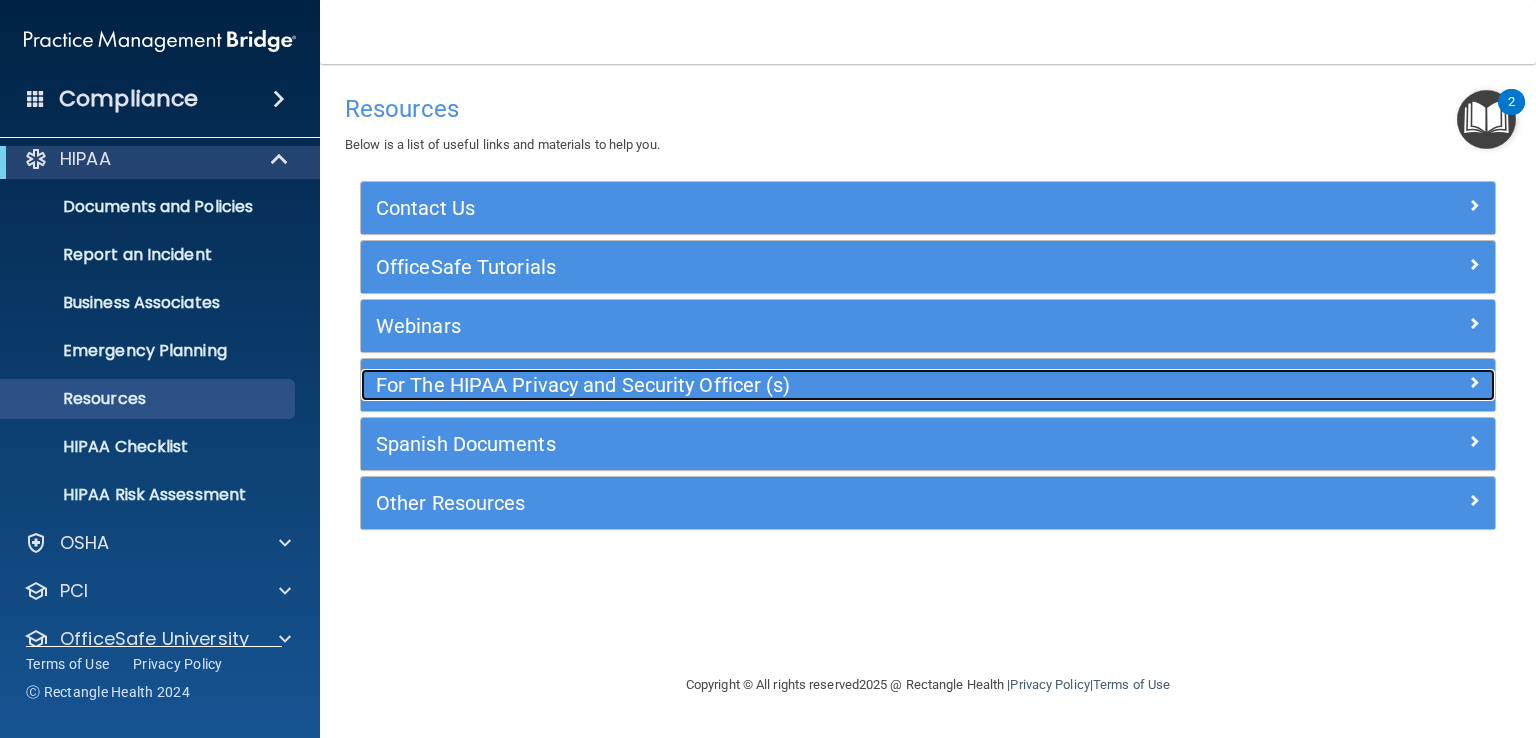 click on "For The HIPAA Privacy and Security Officer (s)" at bounding box center [786, 385] 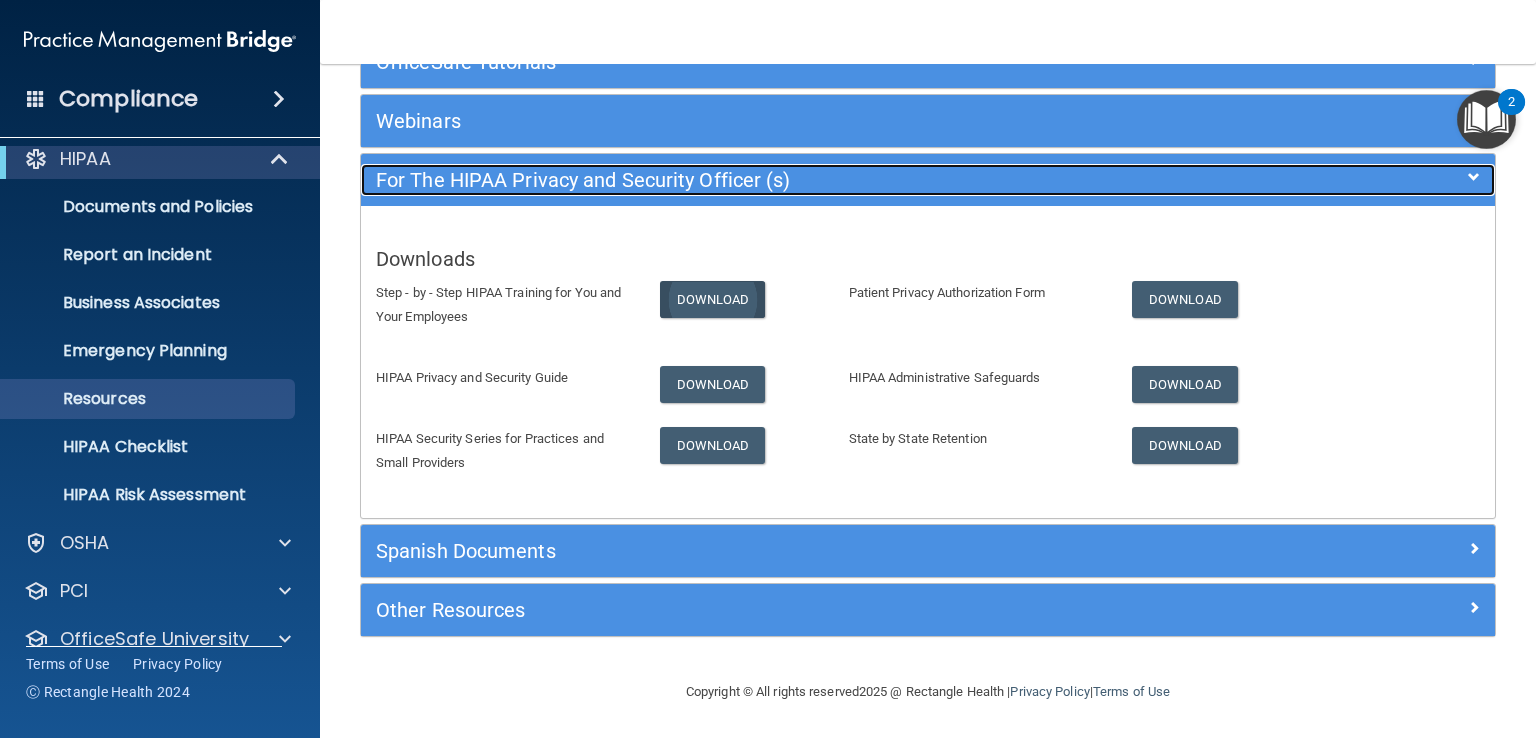 scroll, scrollTop: 204, scrollLeft: 0, axis: vertical 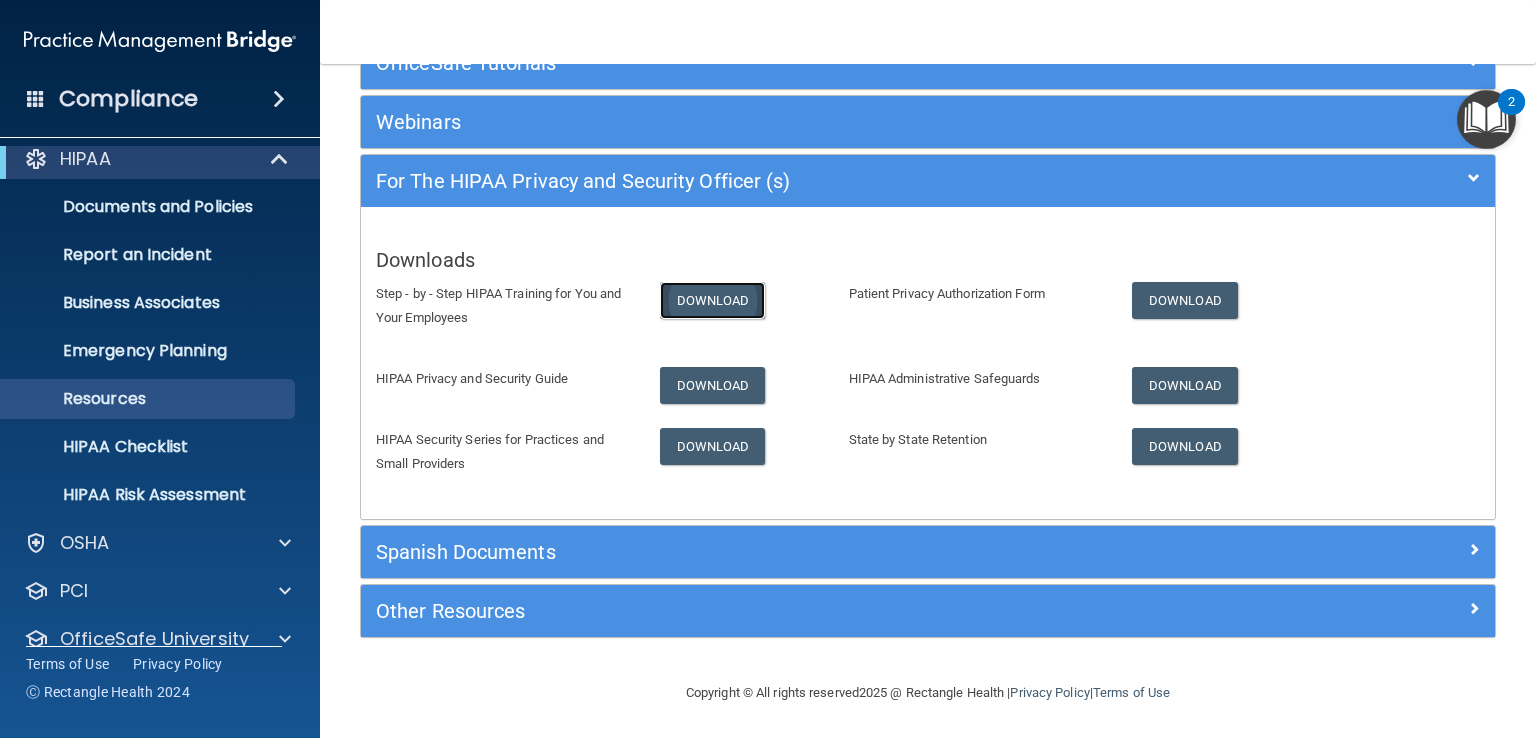 click on "Download" at bounding box center (713, 300) 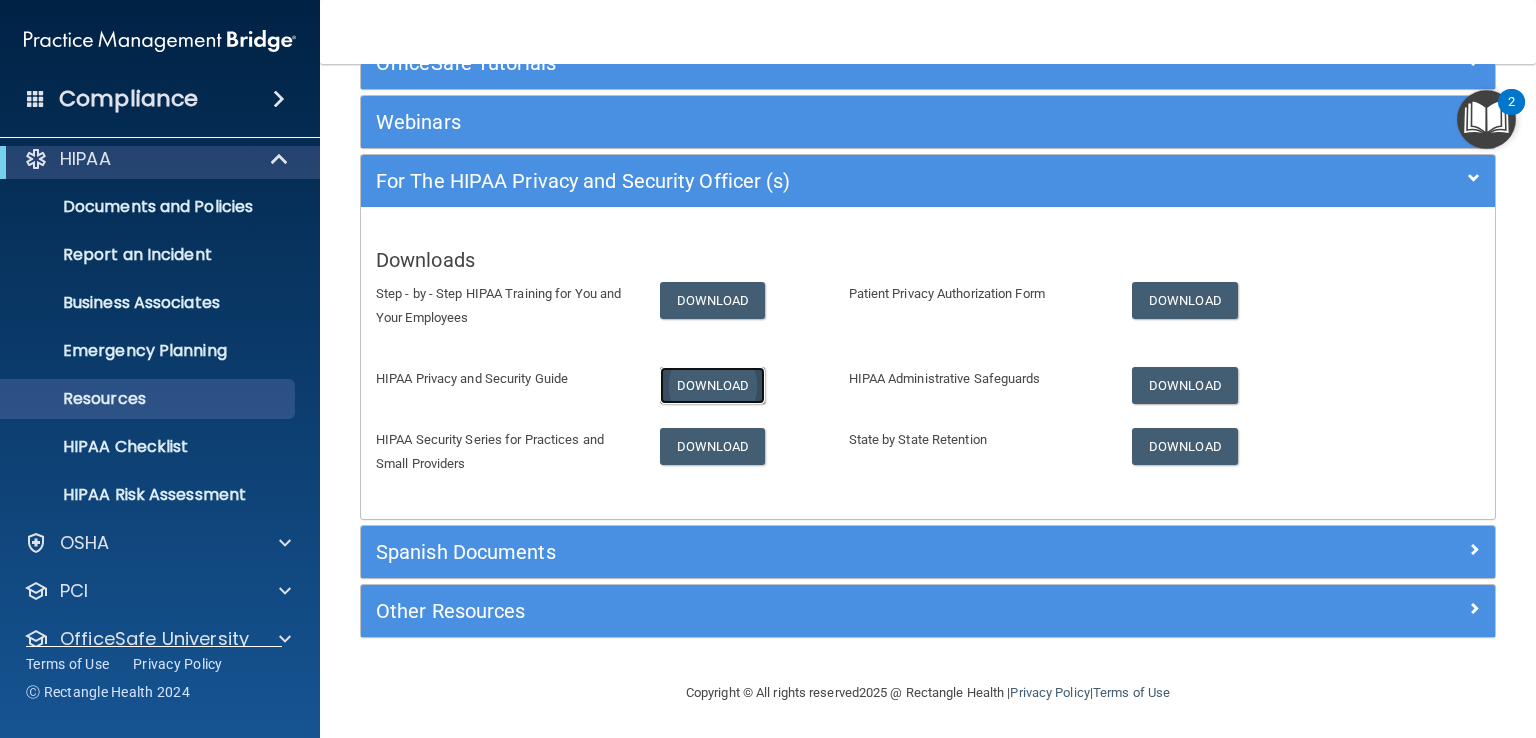 click on "Download" at bounding box center (713, 385) 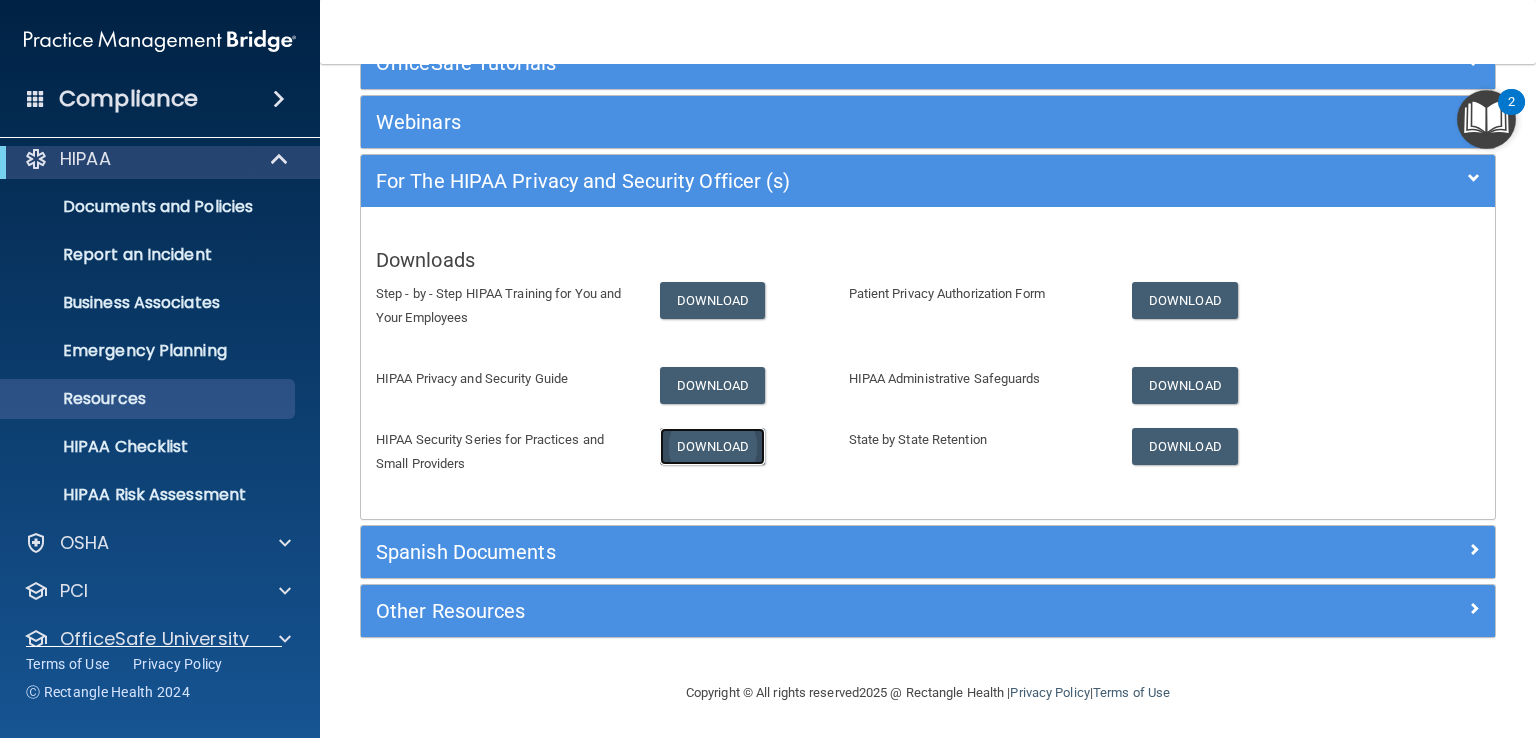 click on "Download" at bounding box center (713, 446) 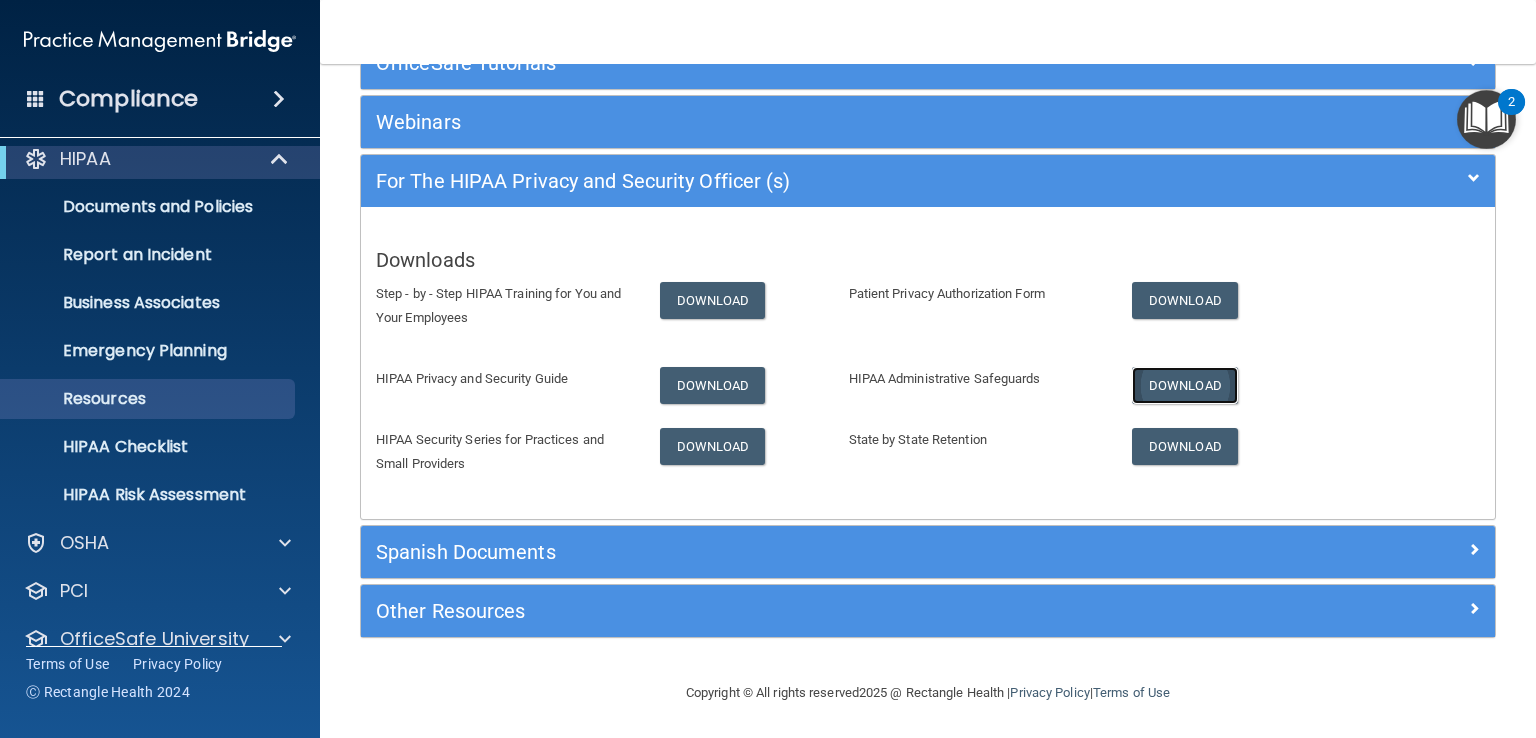 click on "Download" at bounding box center (1185, 385) 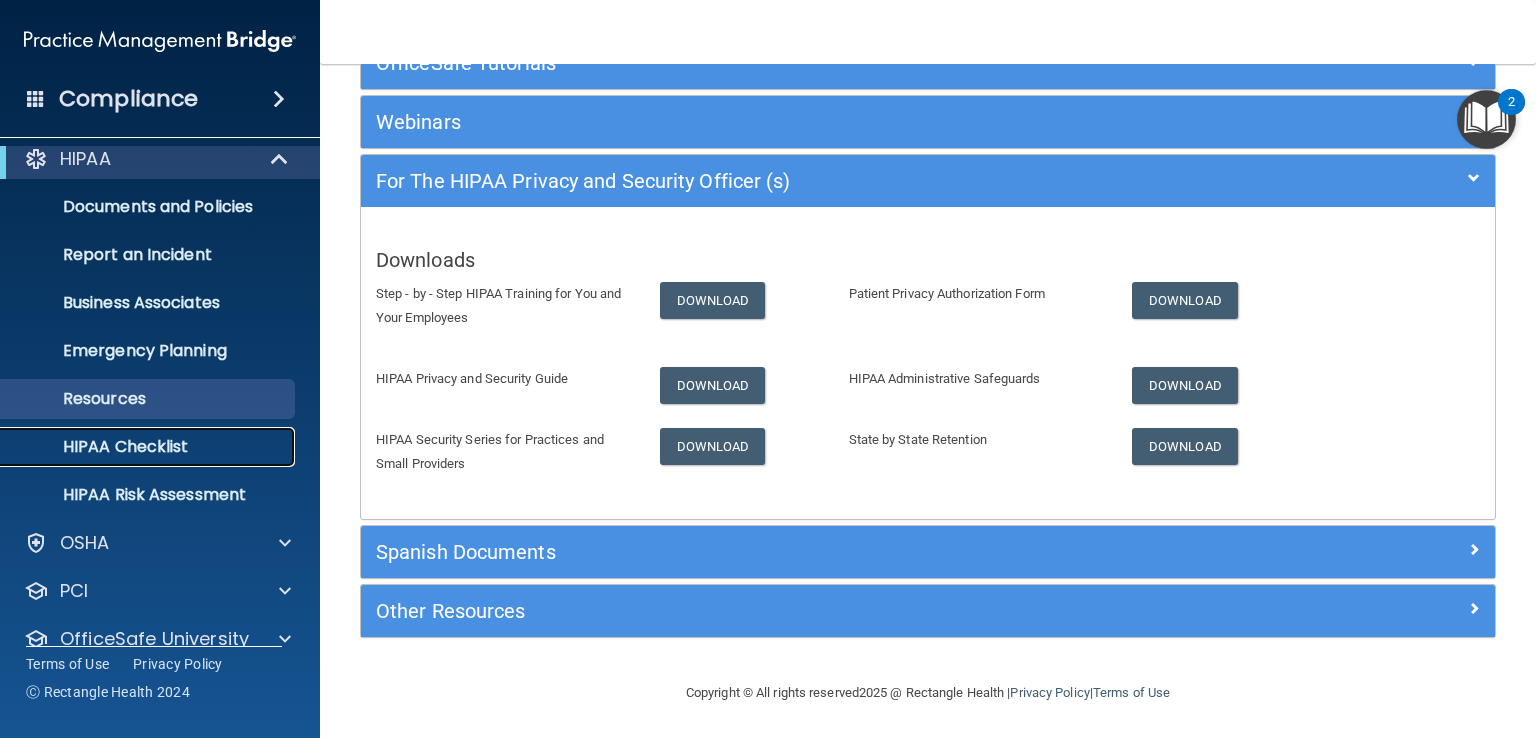 click on "HIPAA Checklist" at bounding box center [149, 447] 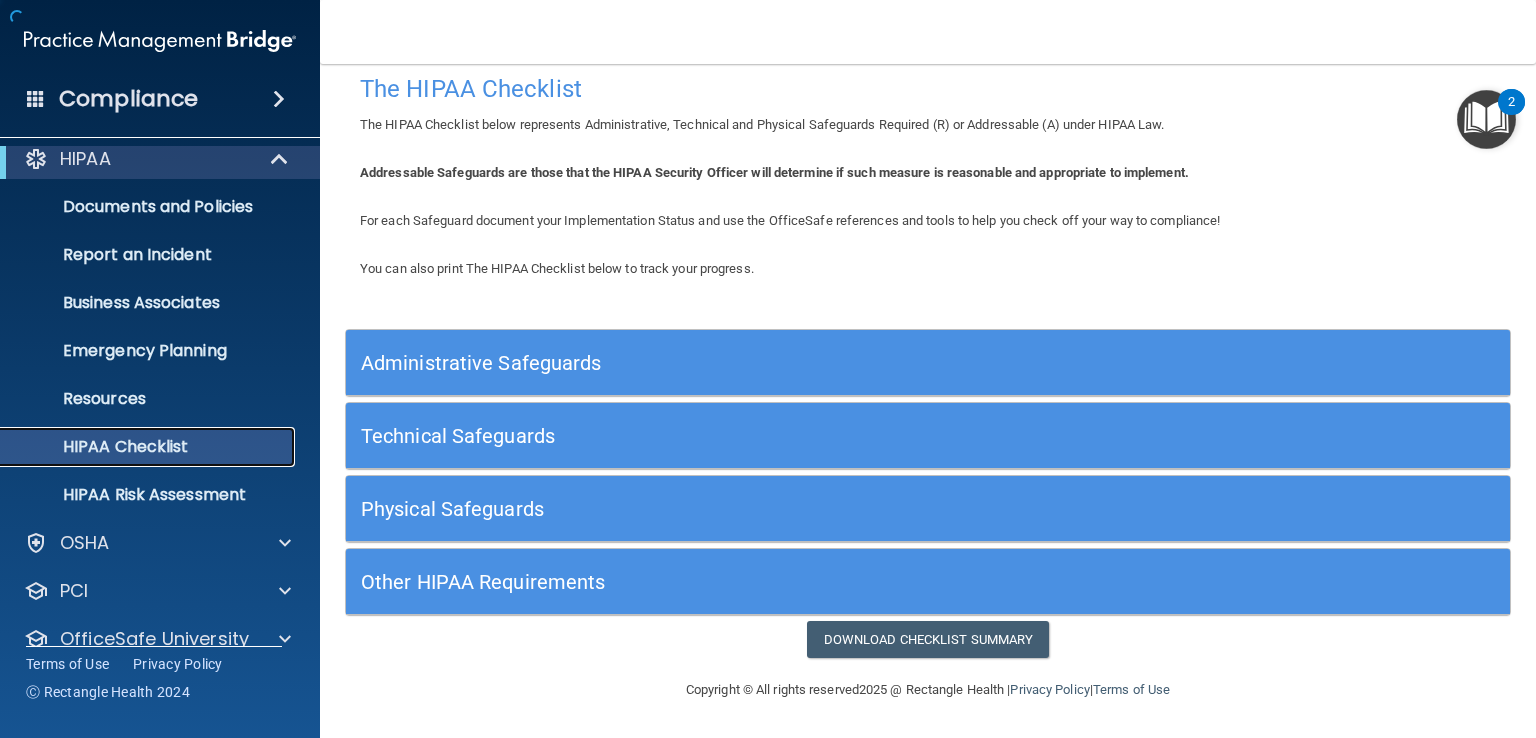 scroll, scrollTop: 17, scrollLeft: 0, axis: vertical 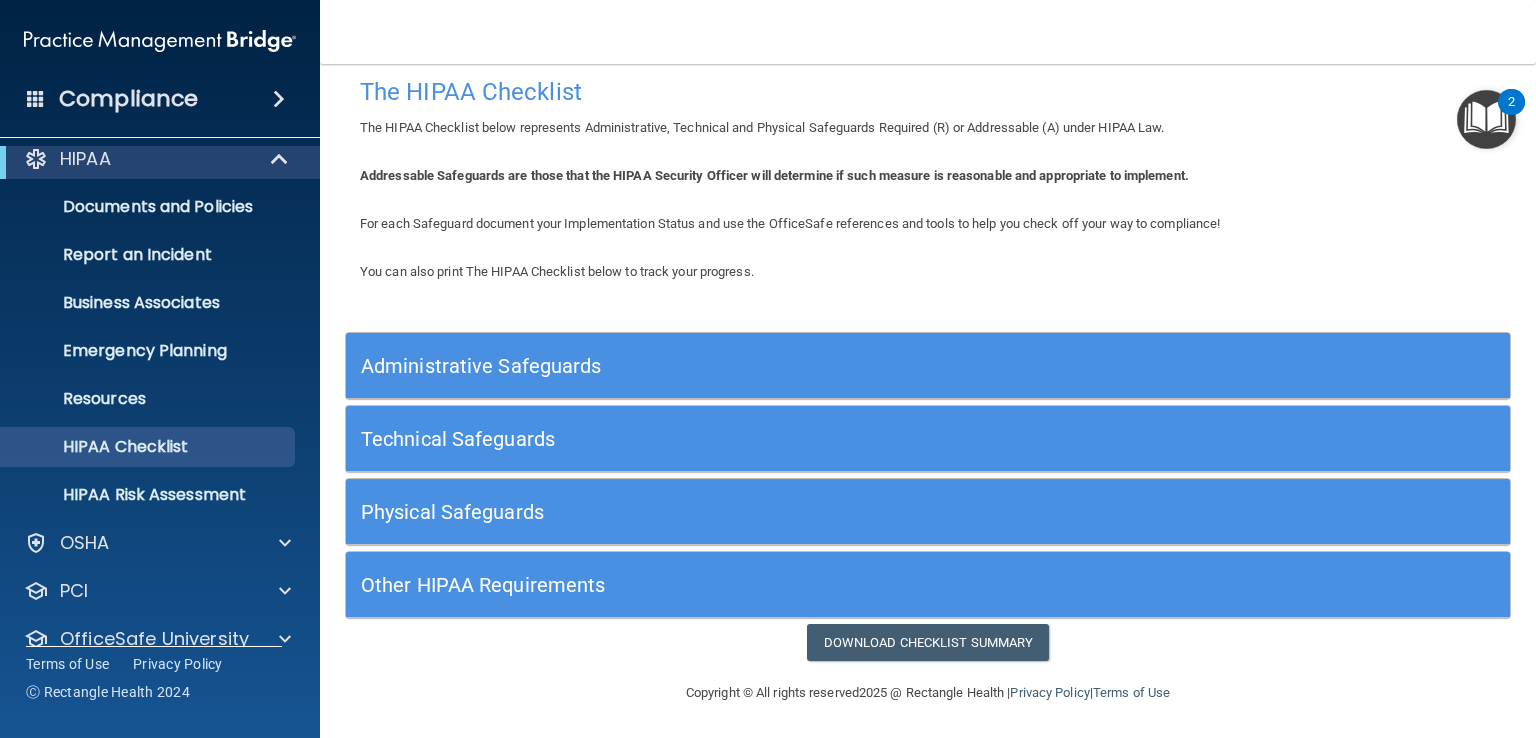click on "Other HIPAA Requirements" at bounding box center (782, 585) 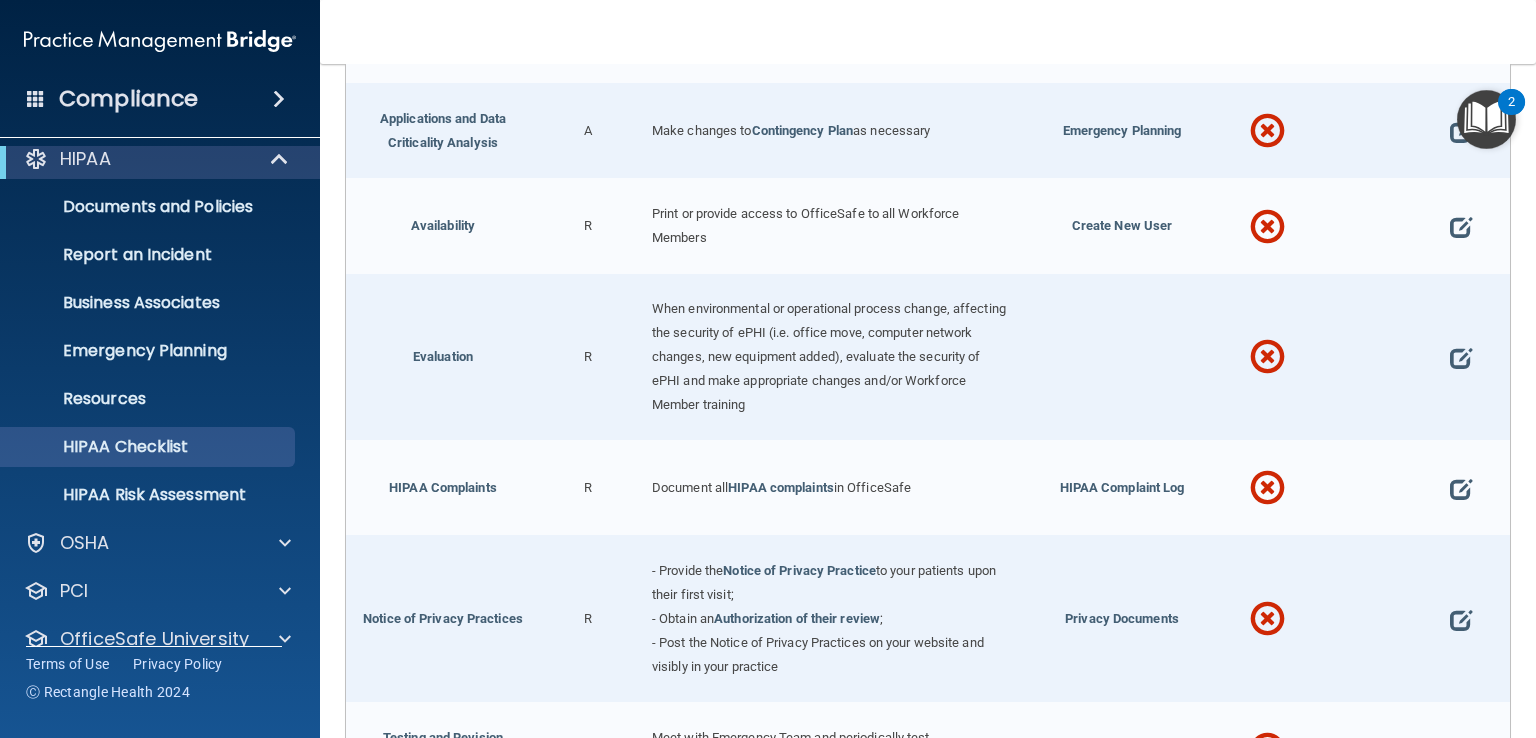 scroll, scrollTop: 712, scrollLeft: 0, axis: vertical 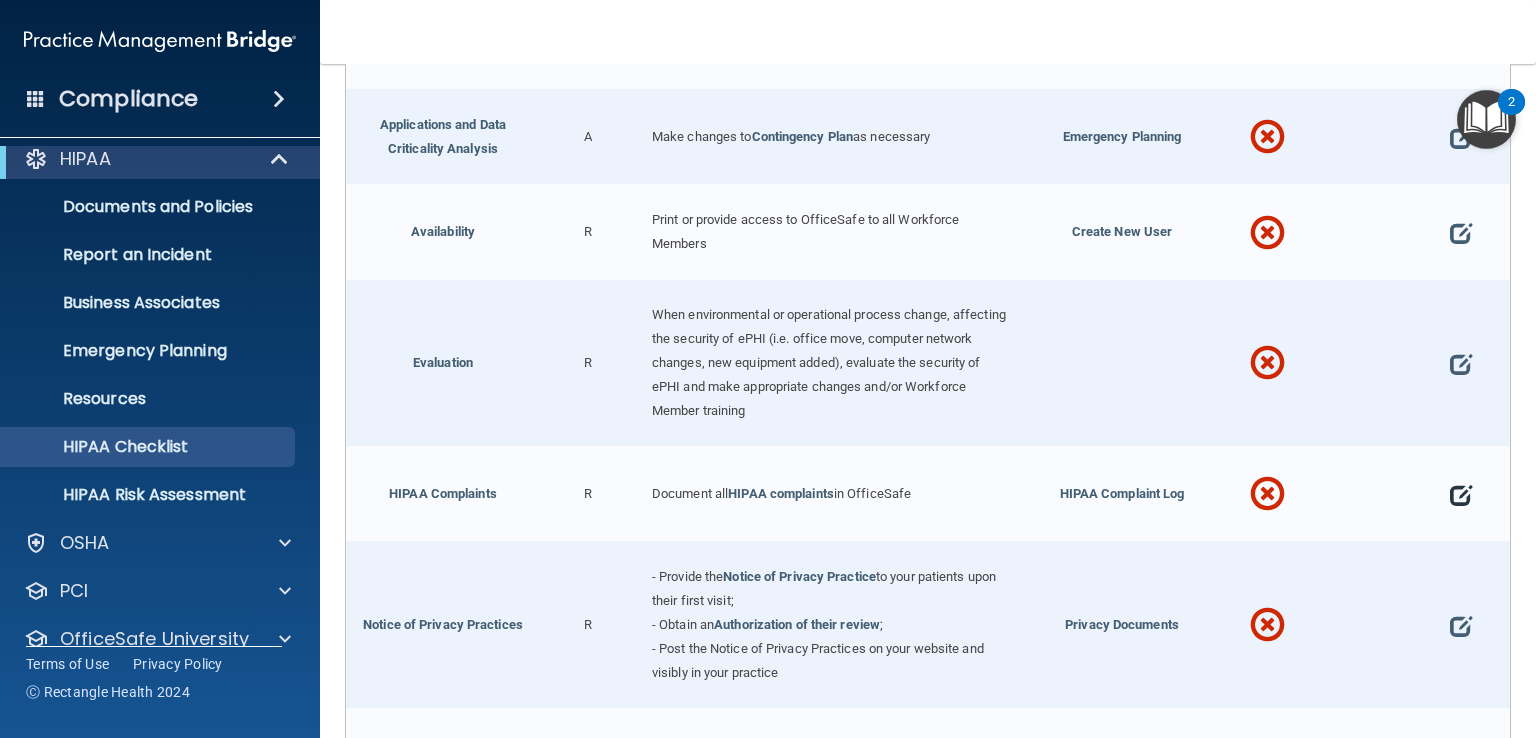 click at bounding box center (1461, 494) 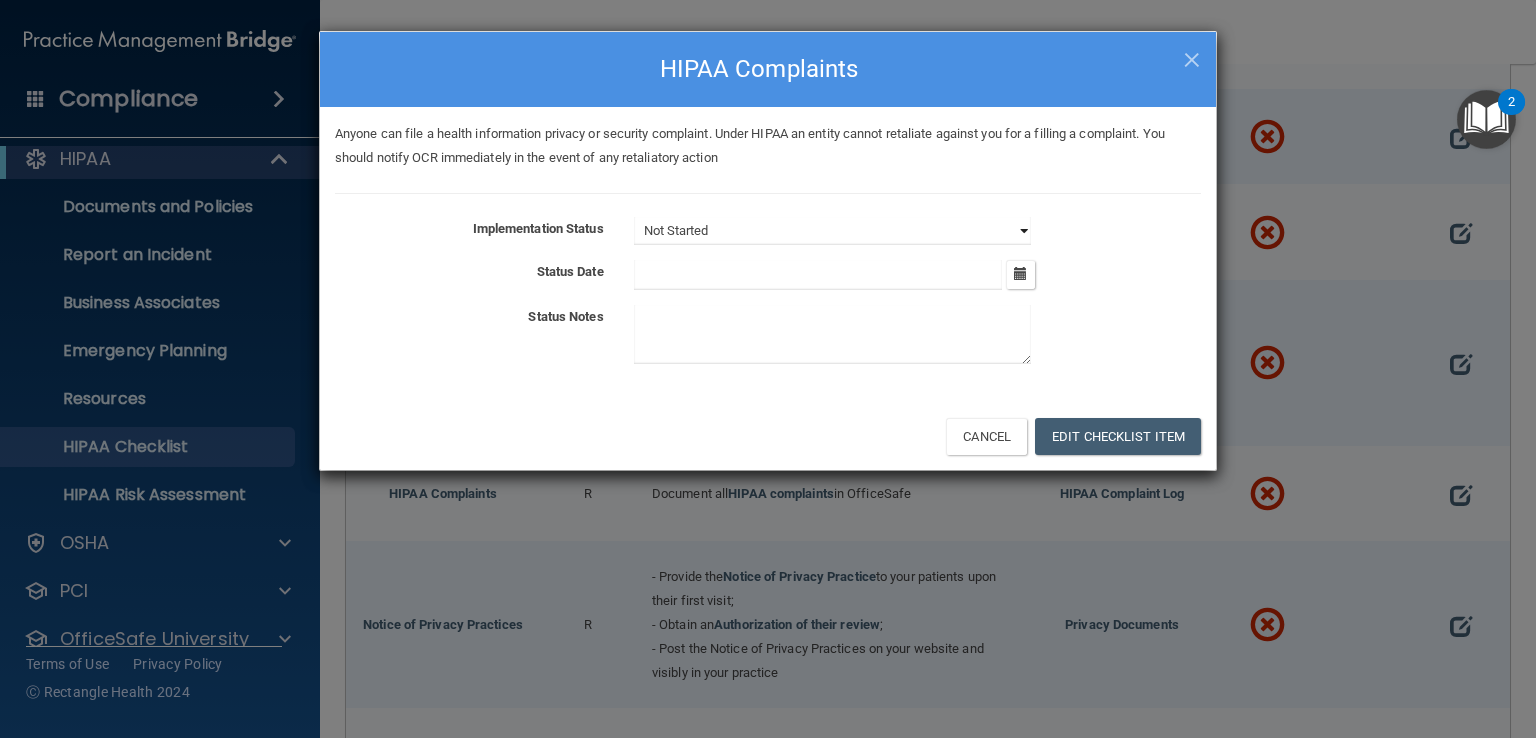 click on "Not Started  In Progress  Completed" at bounding box center [832, 231] 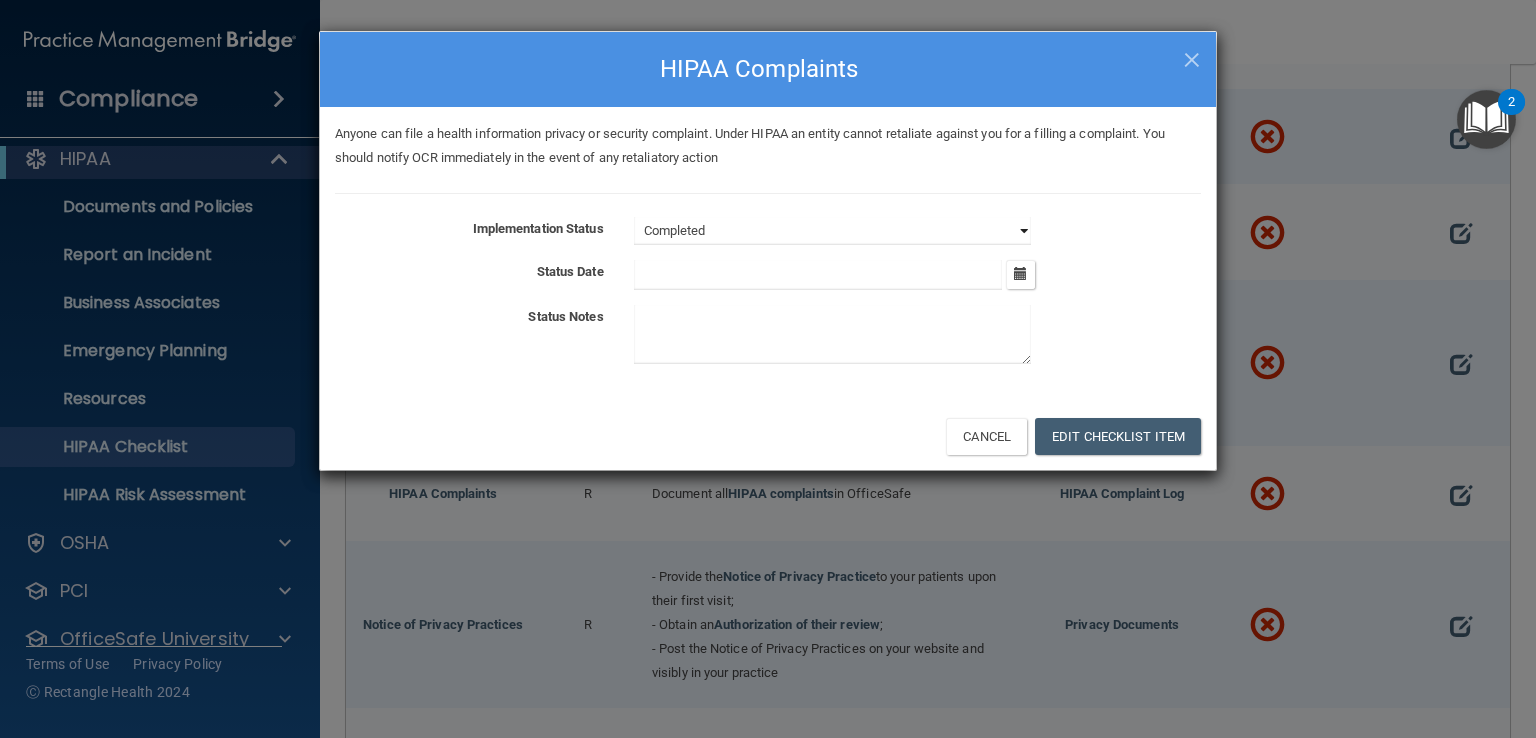 click on "Not Started  In Progress  Completed" at bounding box center [832, 231] 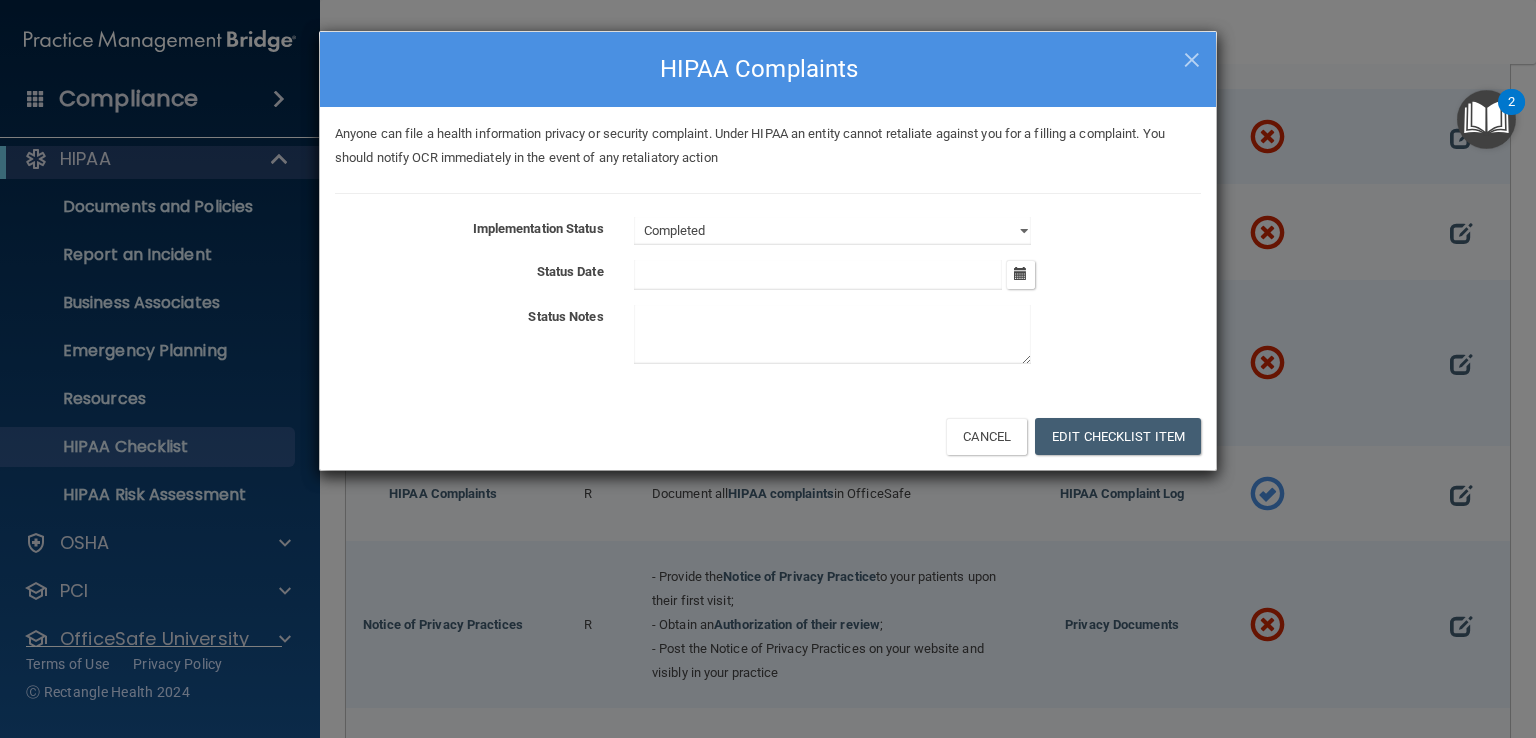 click on "Cancel   Edit Checklist Item" at bounding box center [768, 436] 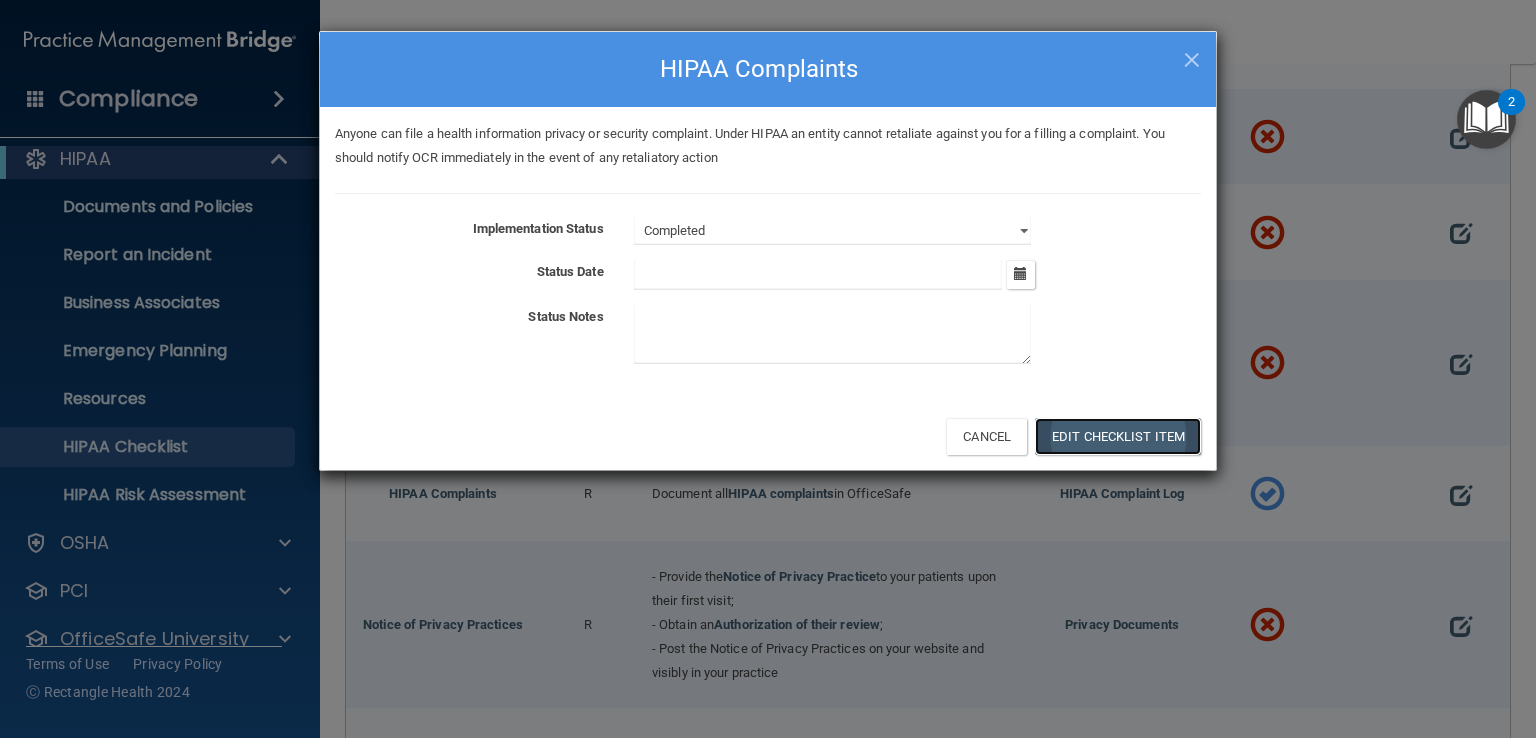 click on "Edit Checklist Item" at bounding box center [1118, 436] 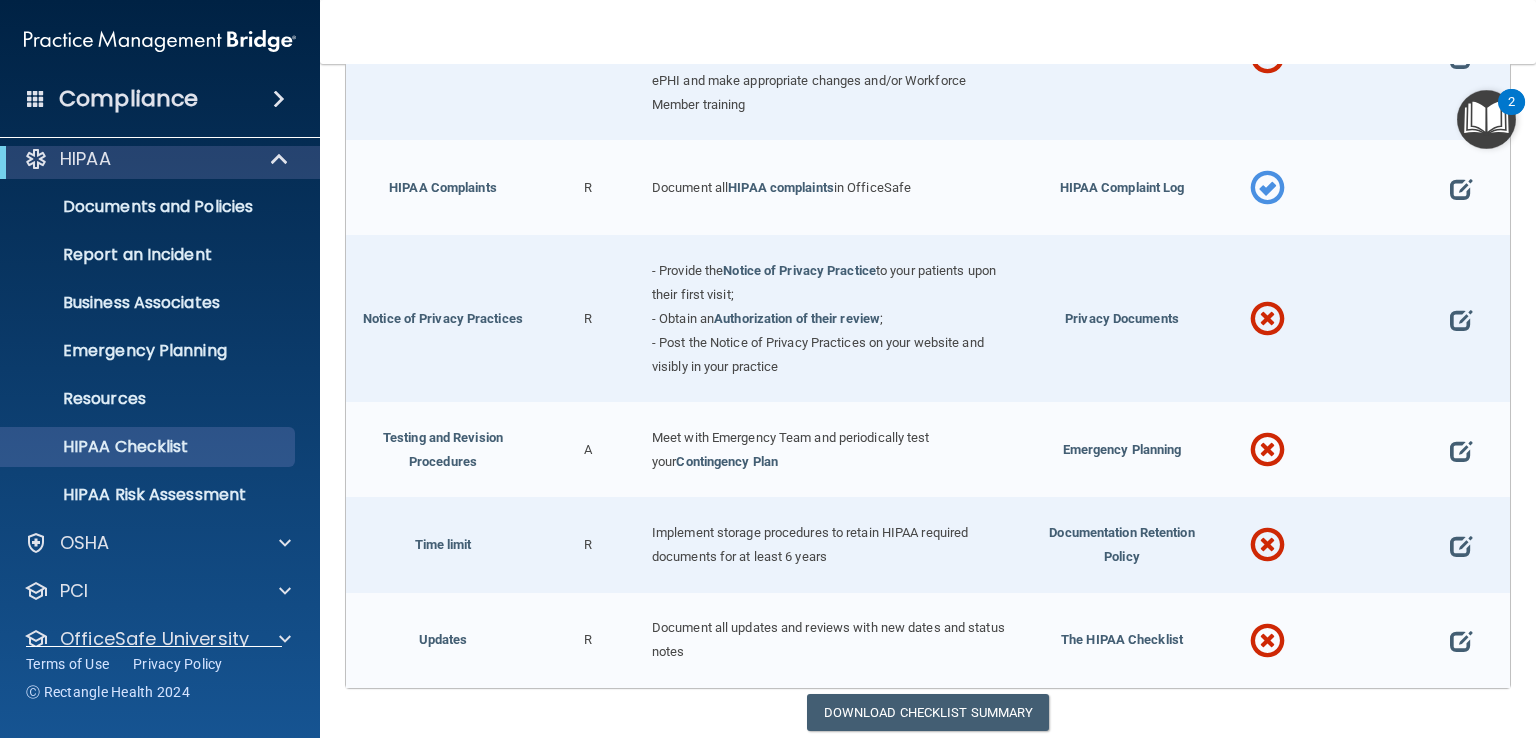 scroll, scrollTop: 1016, scrollLeft: 0, axis: vertical 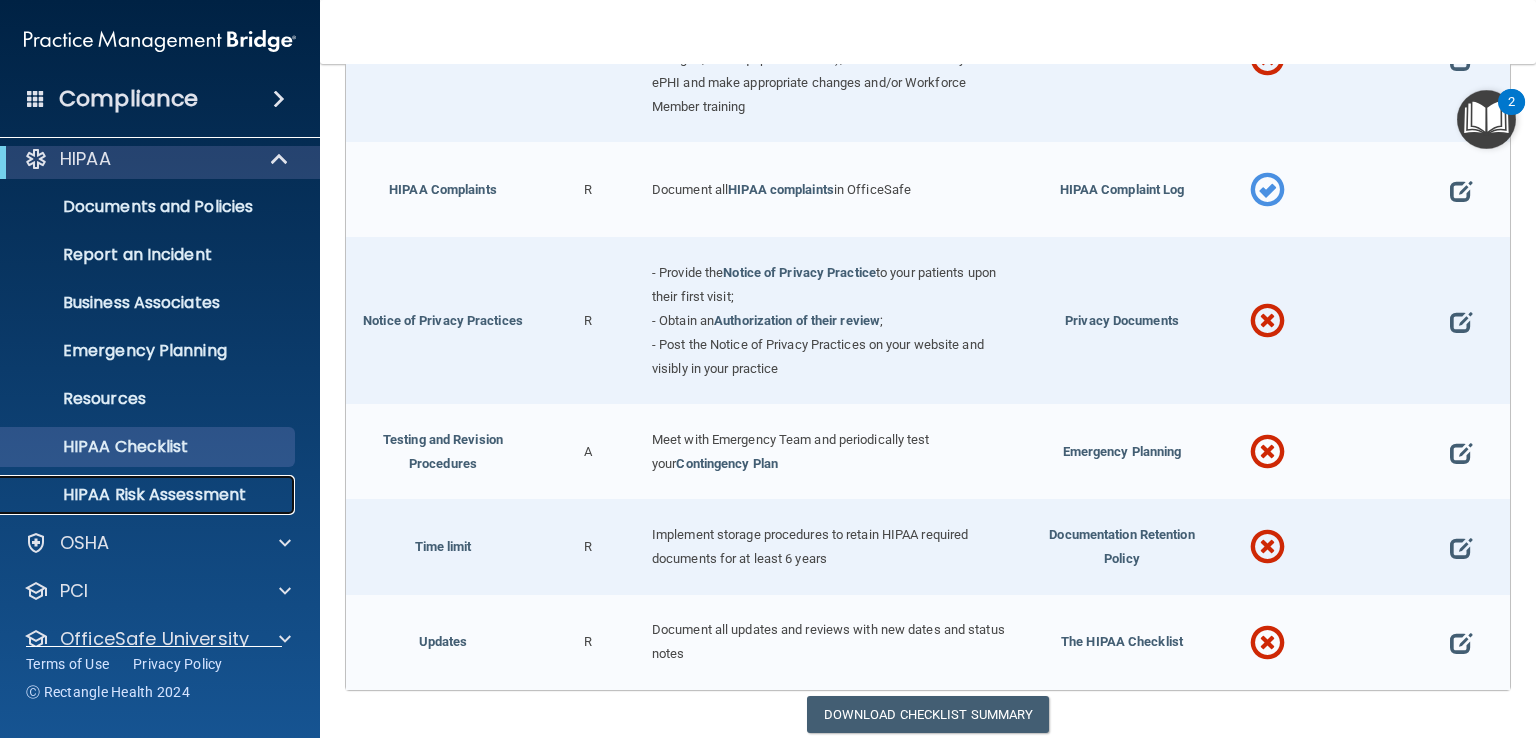 click on "HIPAA Risk Assessment" at bounding box center (149, 495) 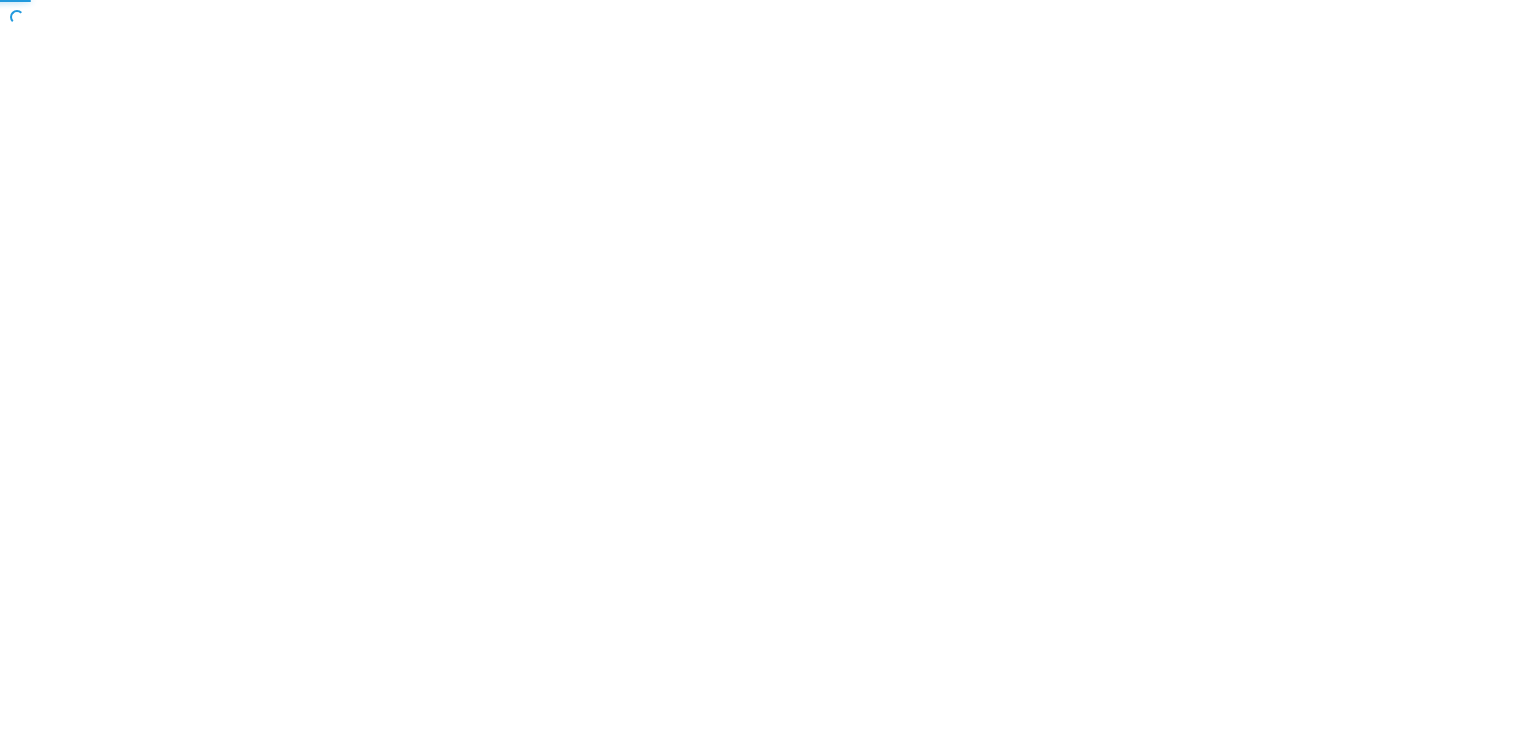 scroll, scrollTop: 0, scrollLeft: 0, axis: both 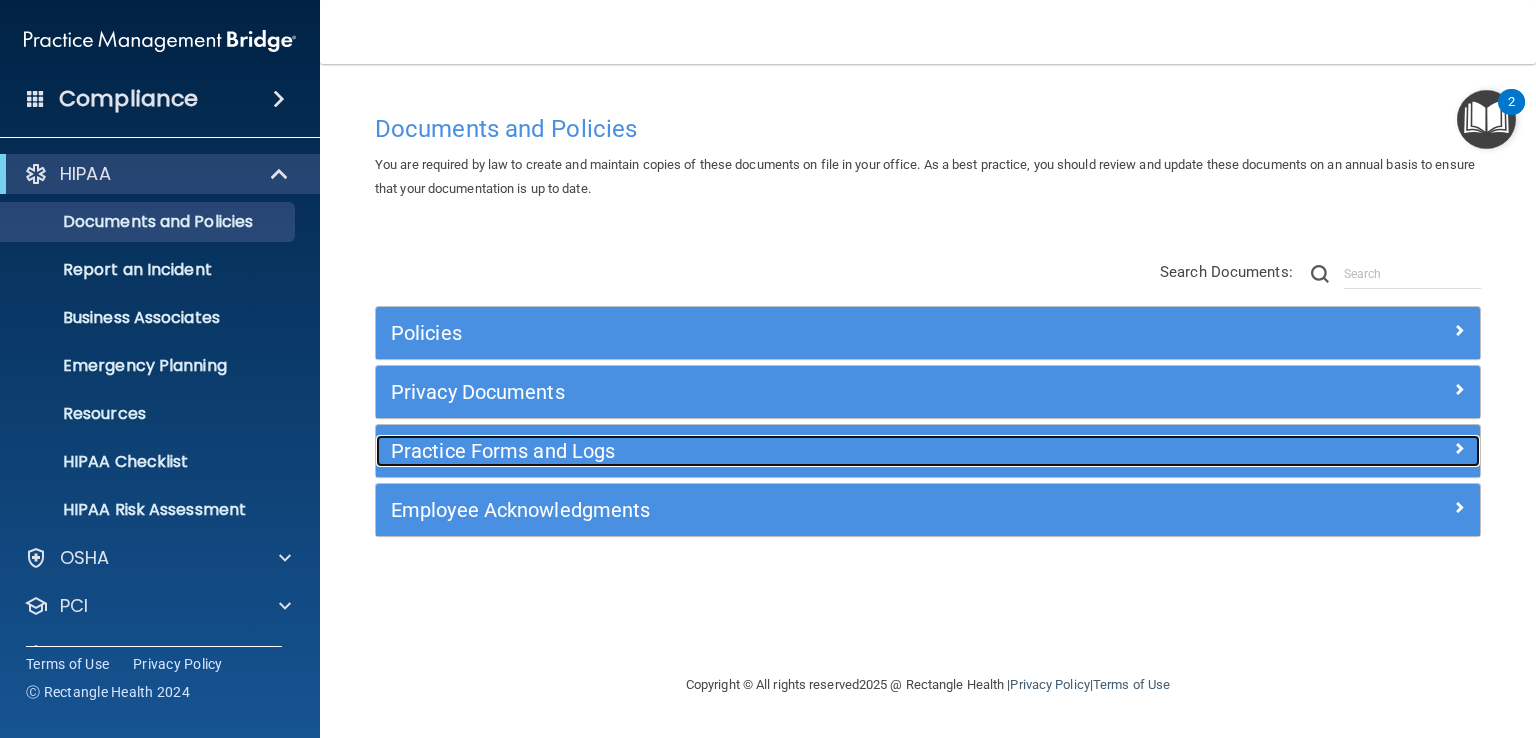 click on "Practice Forms and Logs" at bounding box center [790, 451] 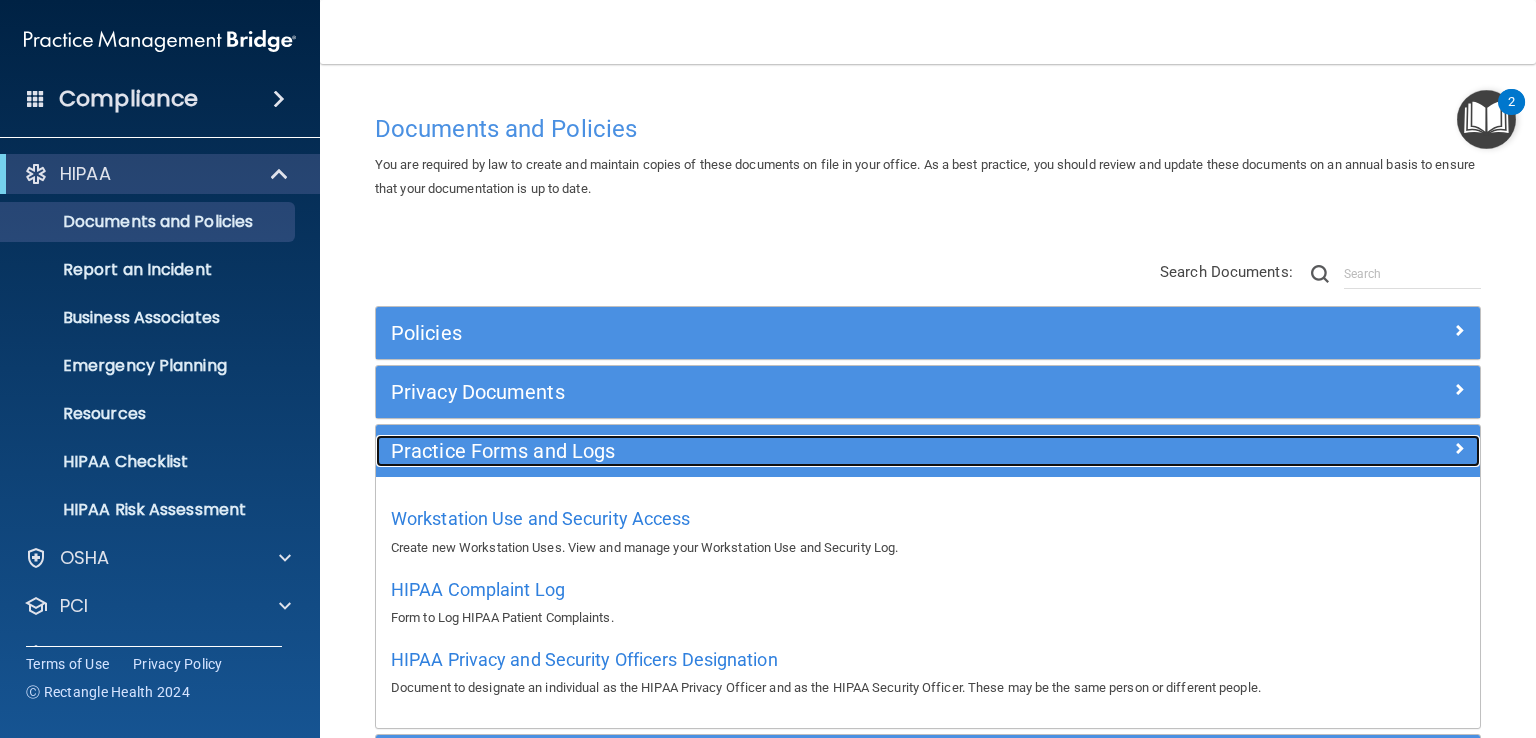 scroll, scrollTop: 150, scrollLeft: 0, axis: vertical 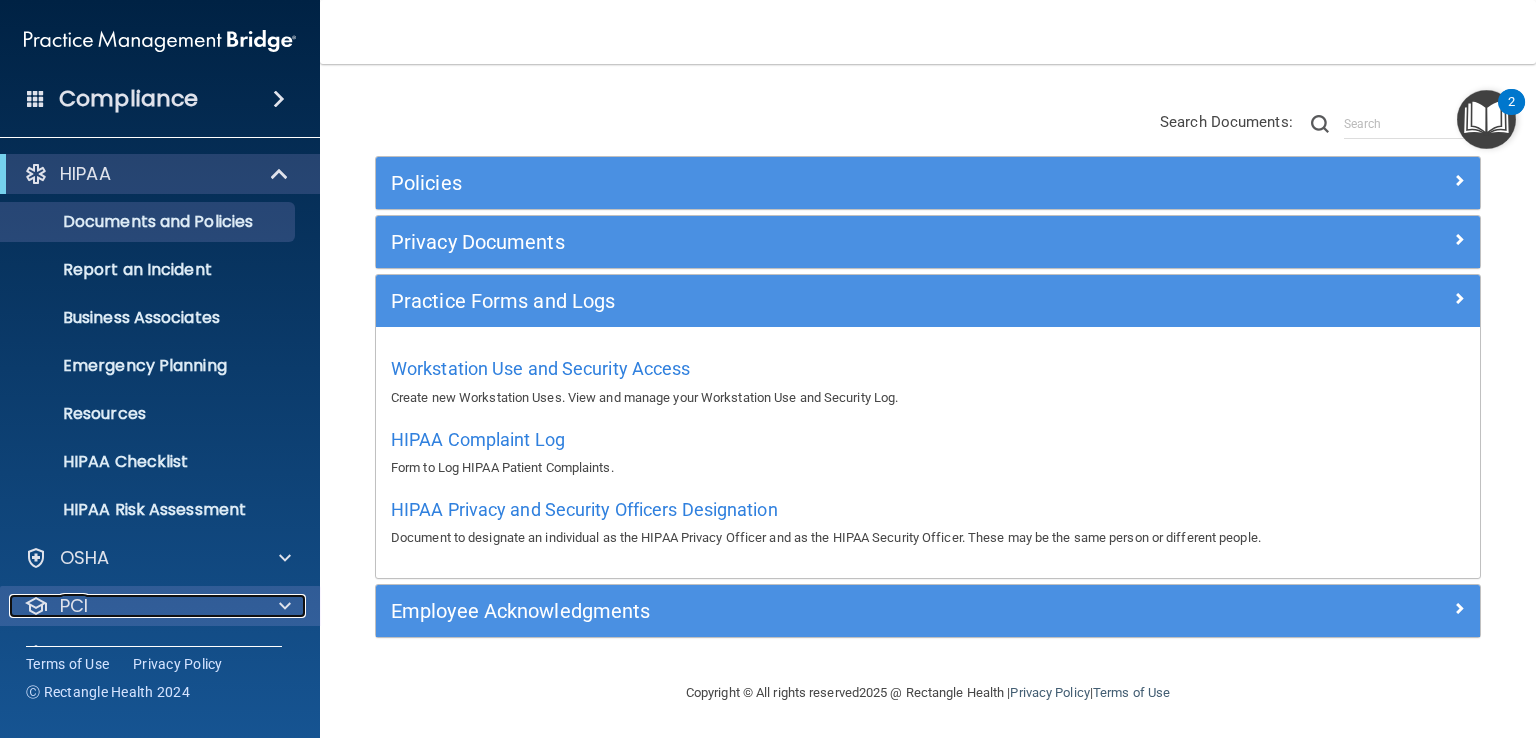 click on "PCI" at bounding box center [133, 606] 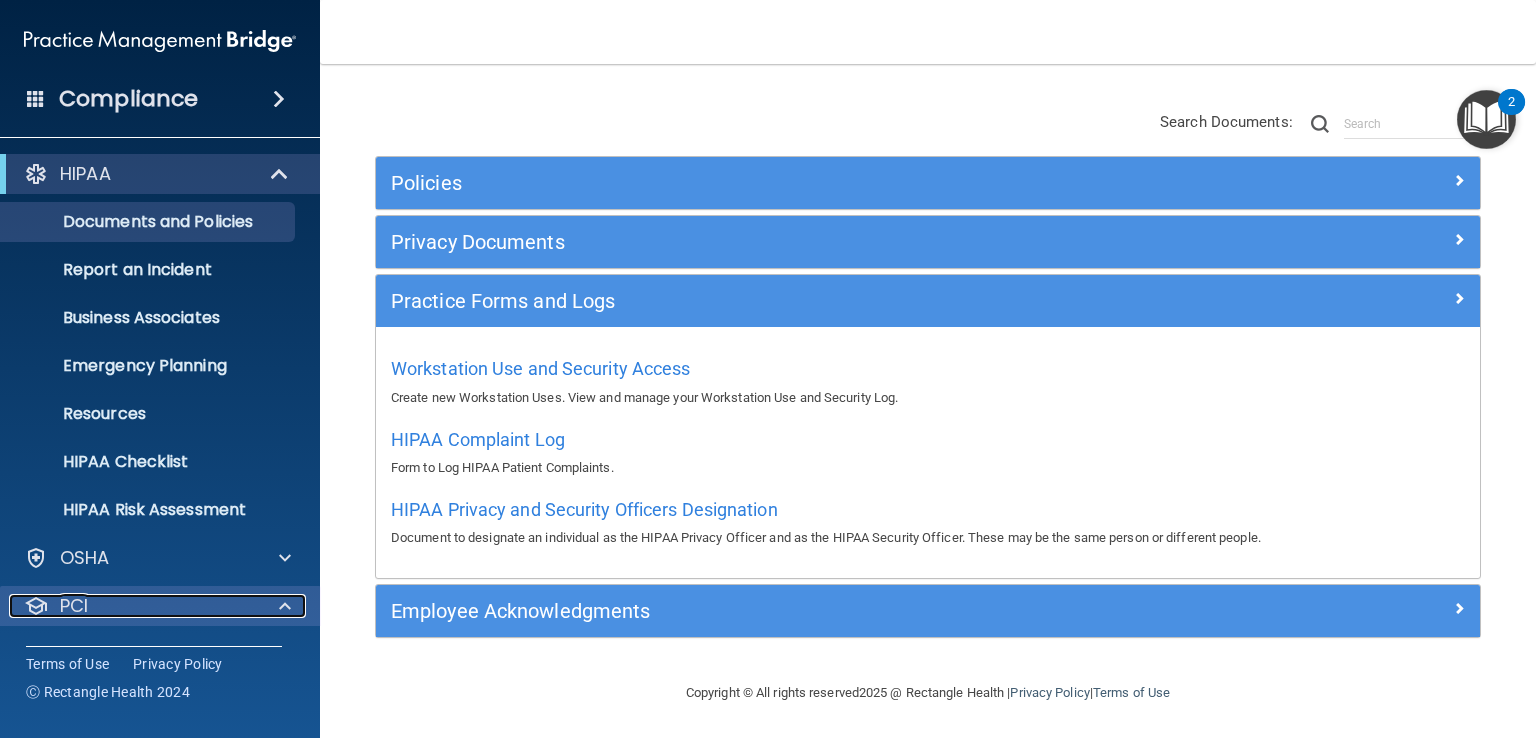 click on "PCI" at bounding box center (133, 606) 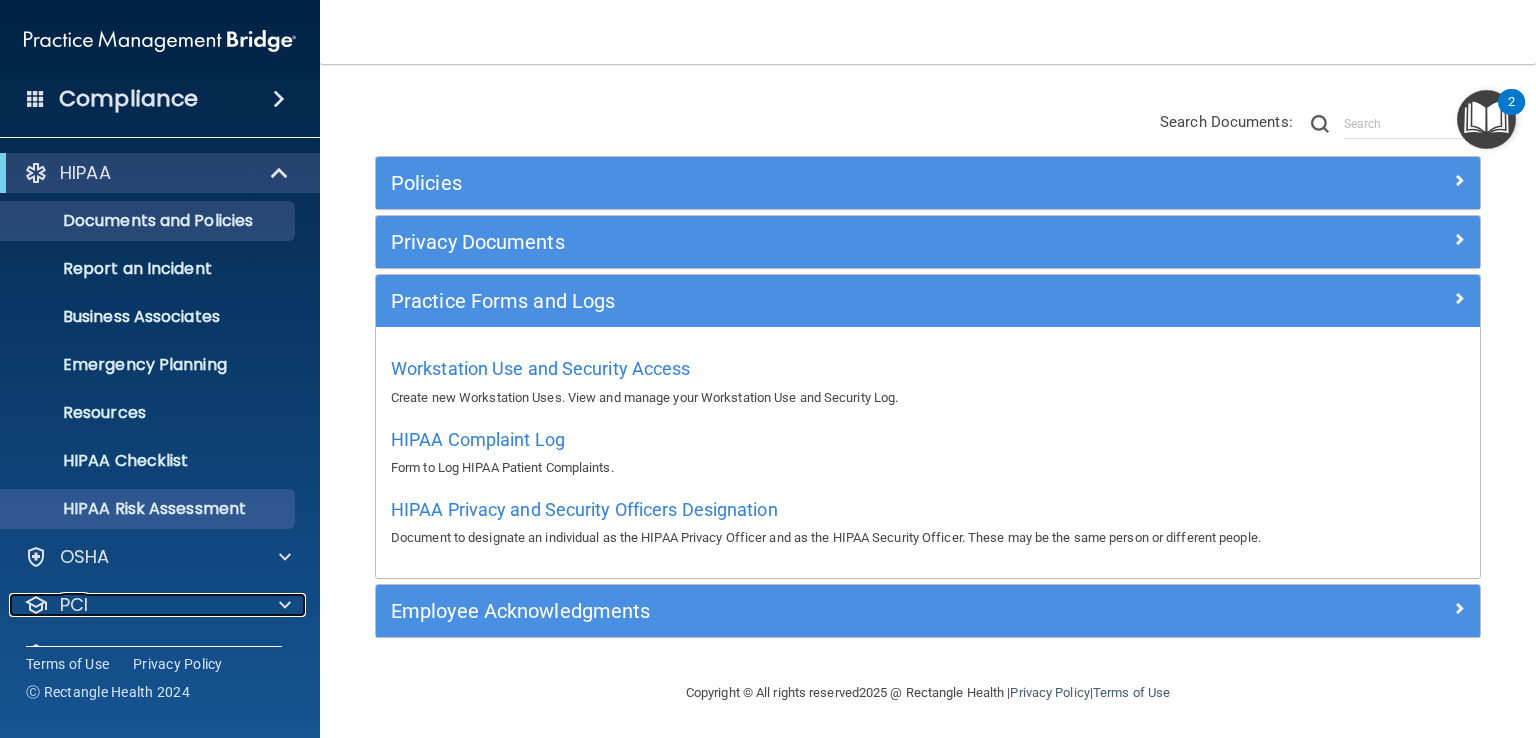scroll, scrollTop: 2, scrollLeft: 0, axis: vertical 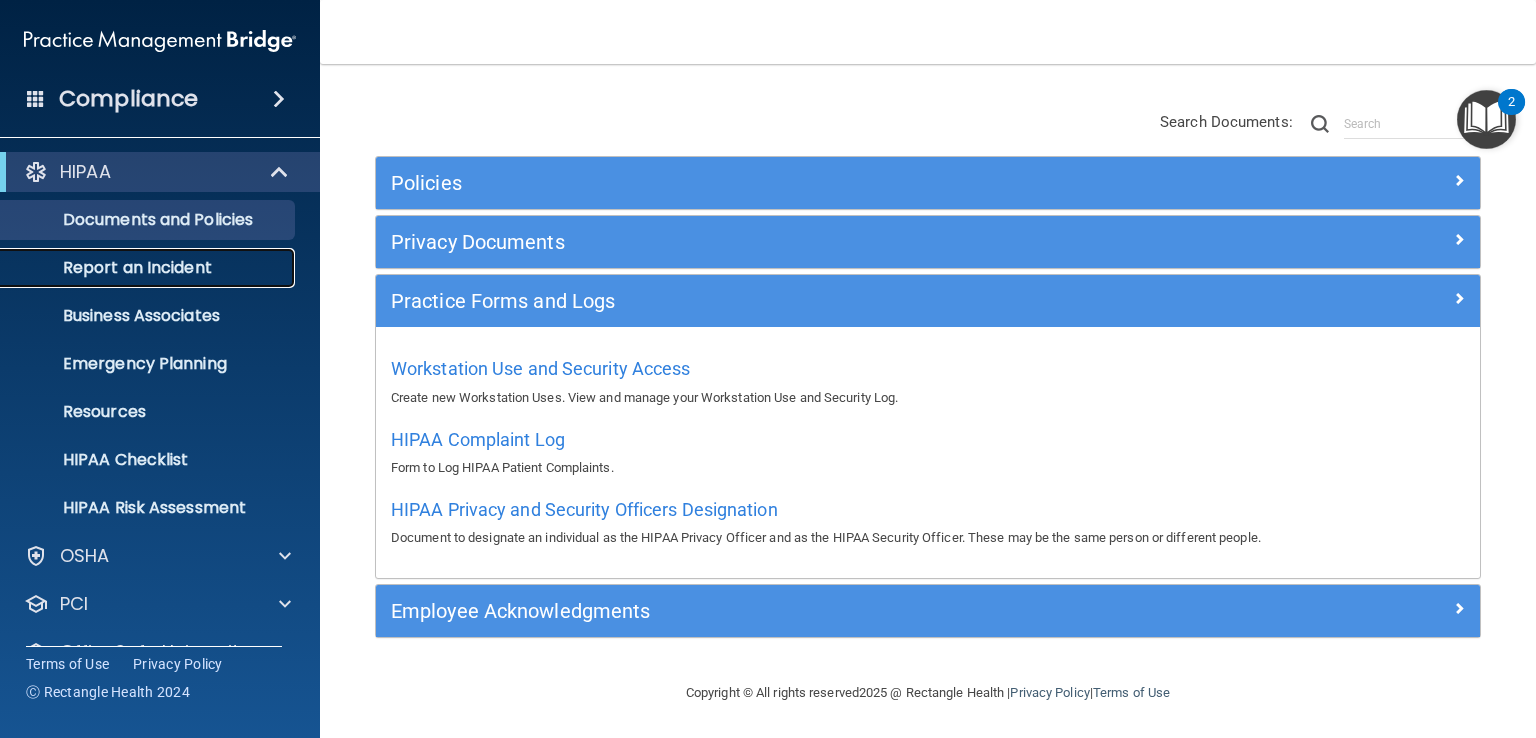 click on "Report an Incident" at bounding box center (149, 268) 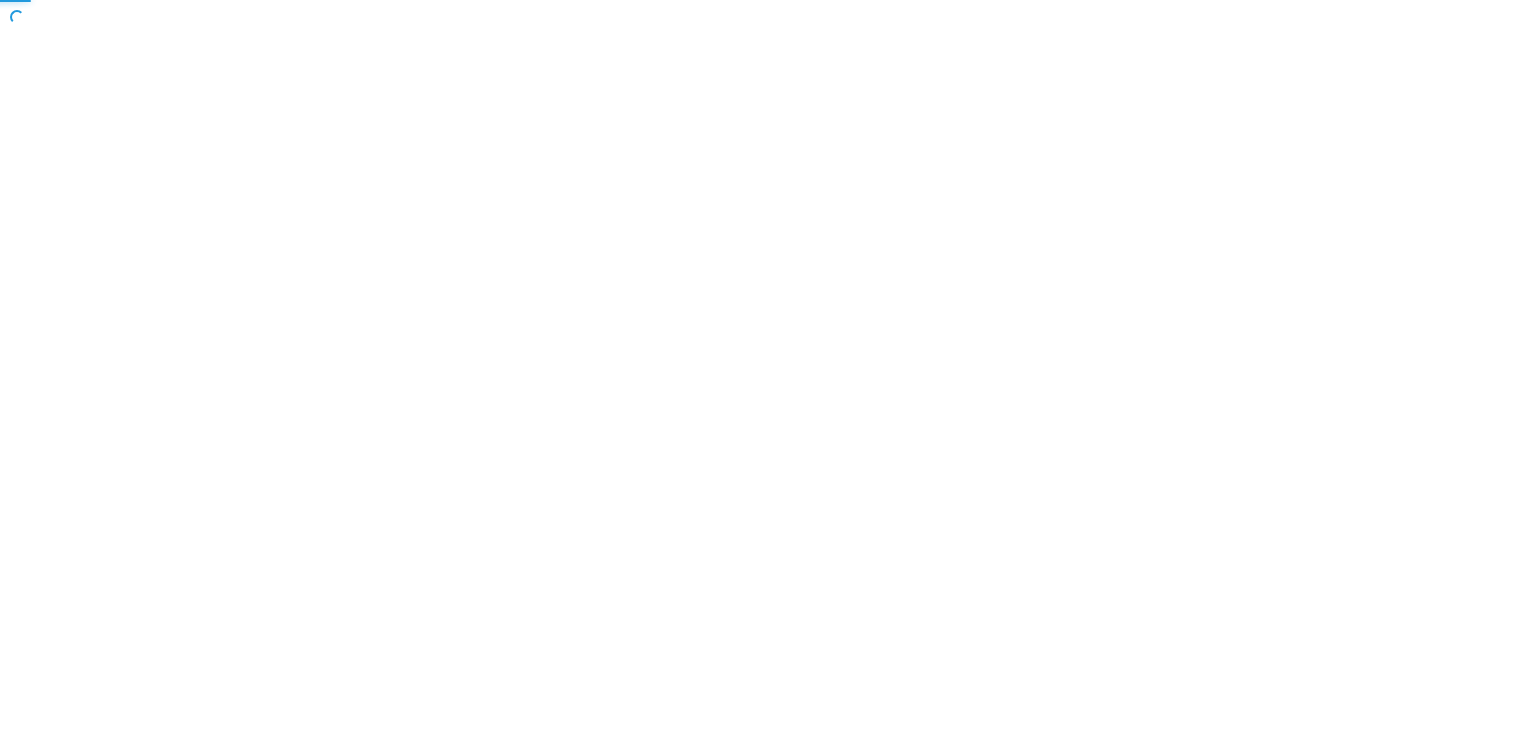 scroll, scrollTop: 0, scrollLeft: 0, axis: both 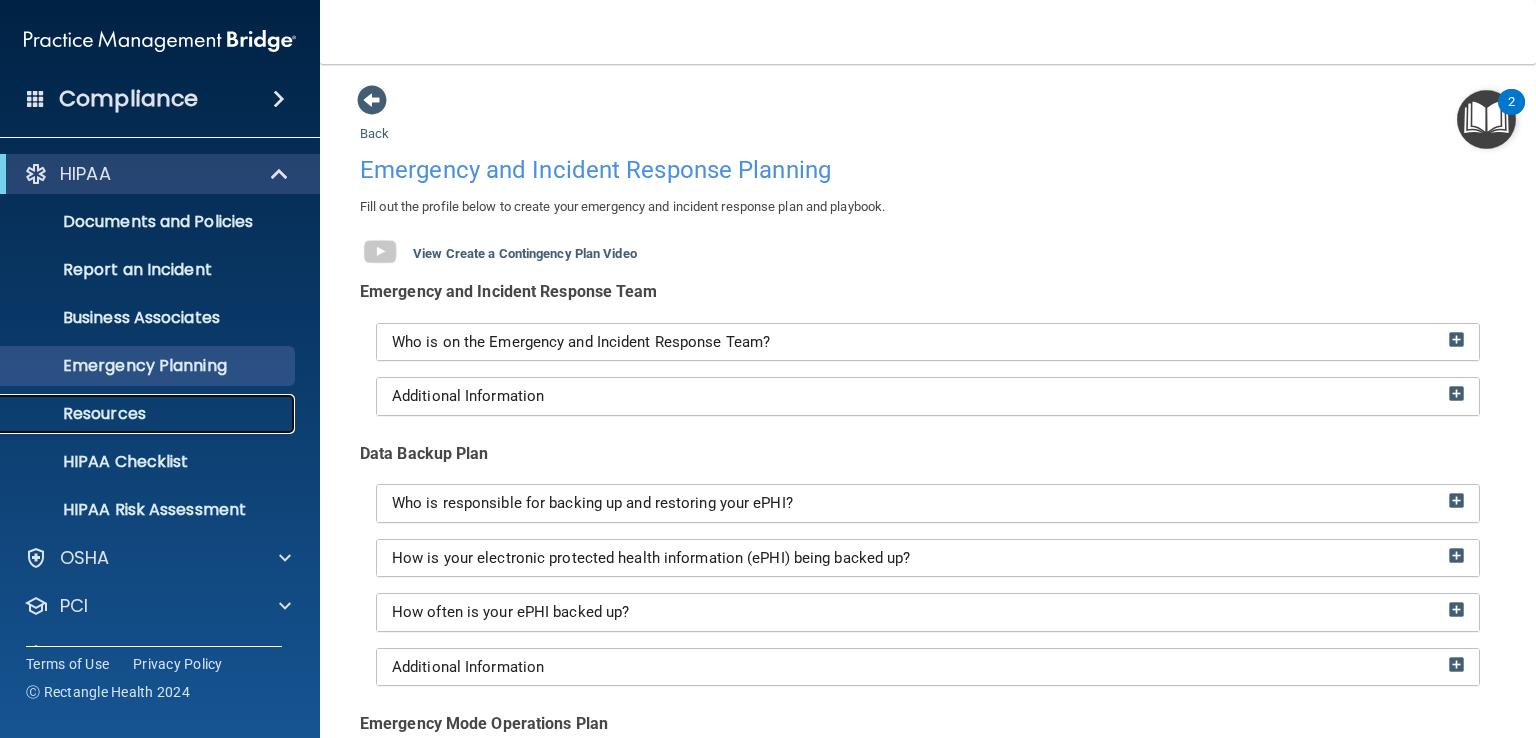 click on "Resources" at bounding box center [149, 414] 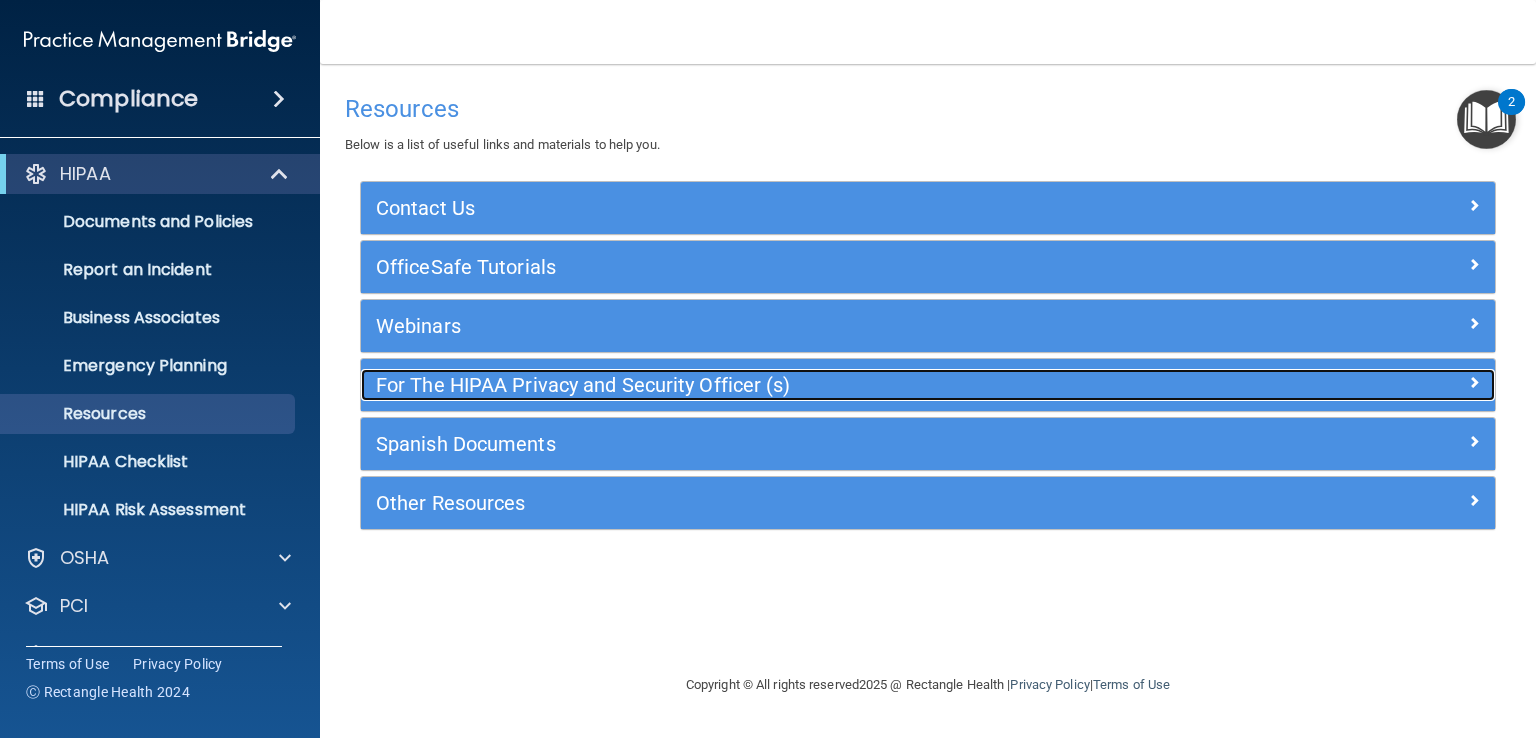 click on "For The HIPAA Privacy and Security Officer (s)" at bounding box center [786, 385] 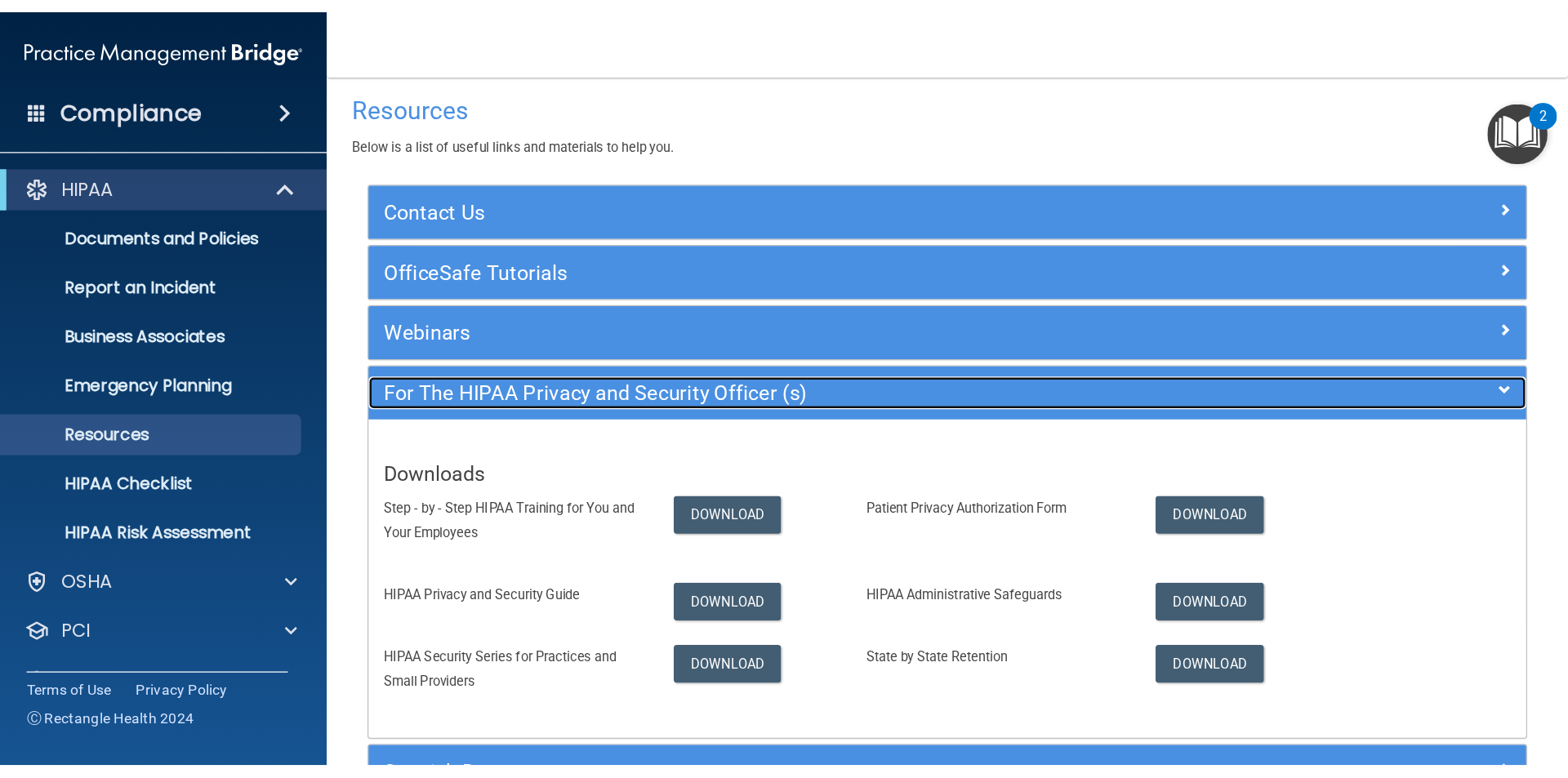 scroll, scrollTop: 51, scrollLeft: 0, axis: vertical 